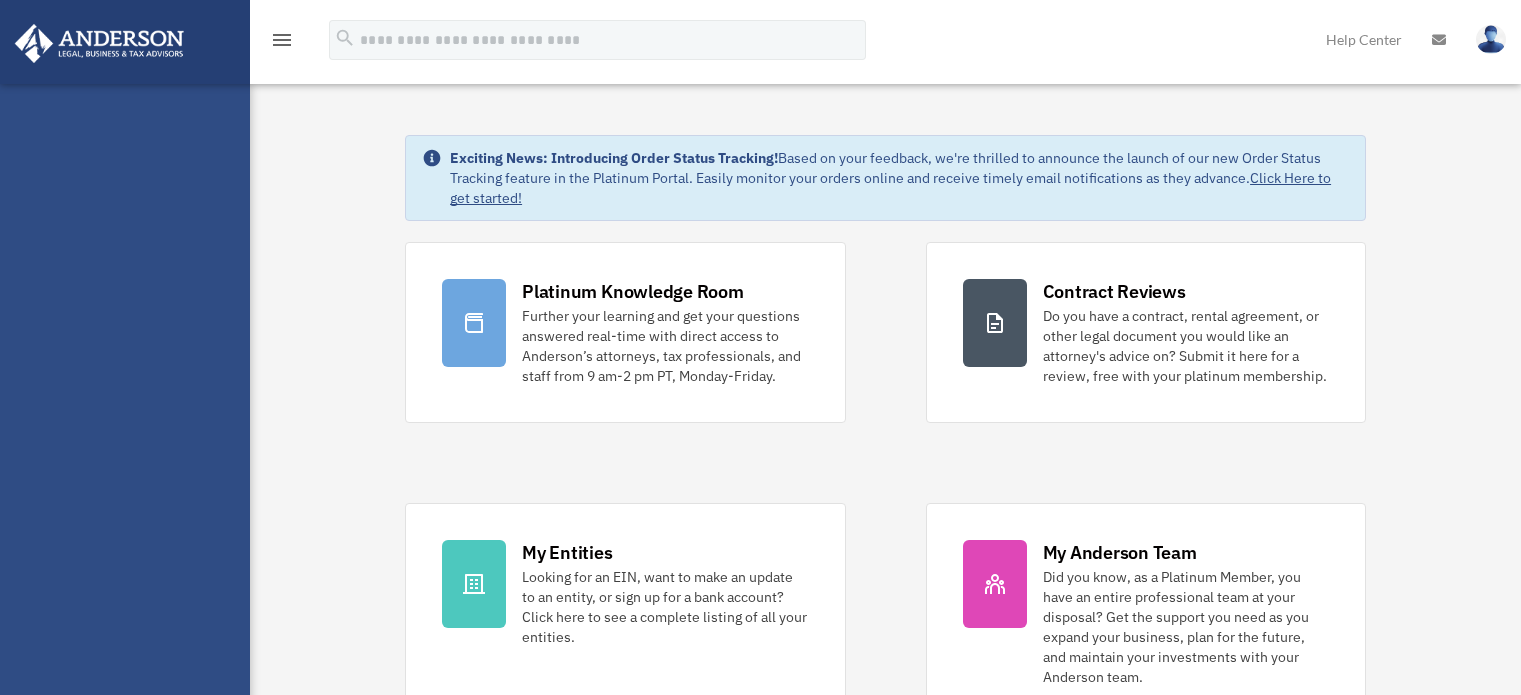 scroll, scrollTop: 0, scrollLeft: 0, axis: both 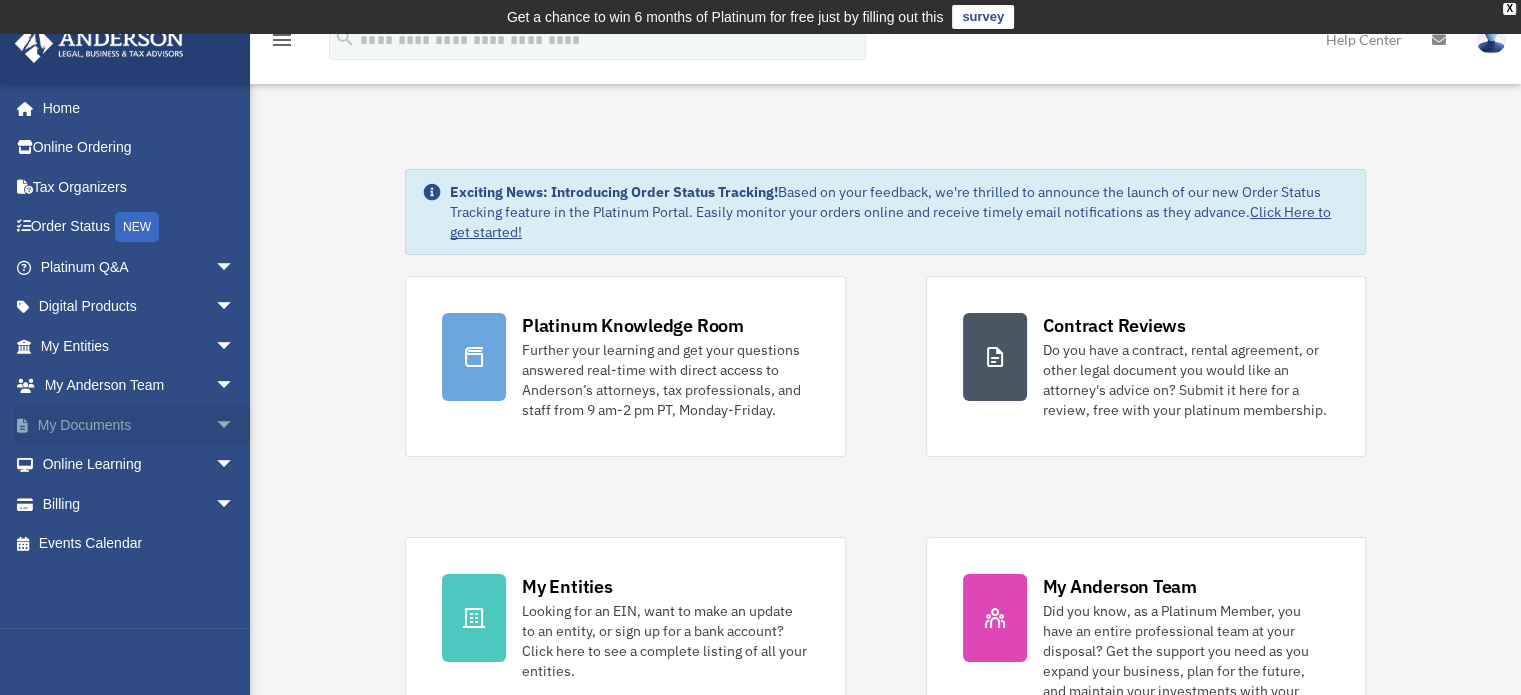 click on "My Documents arrow_drop_down" at bounding box center [139, 425] 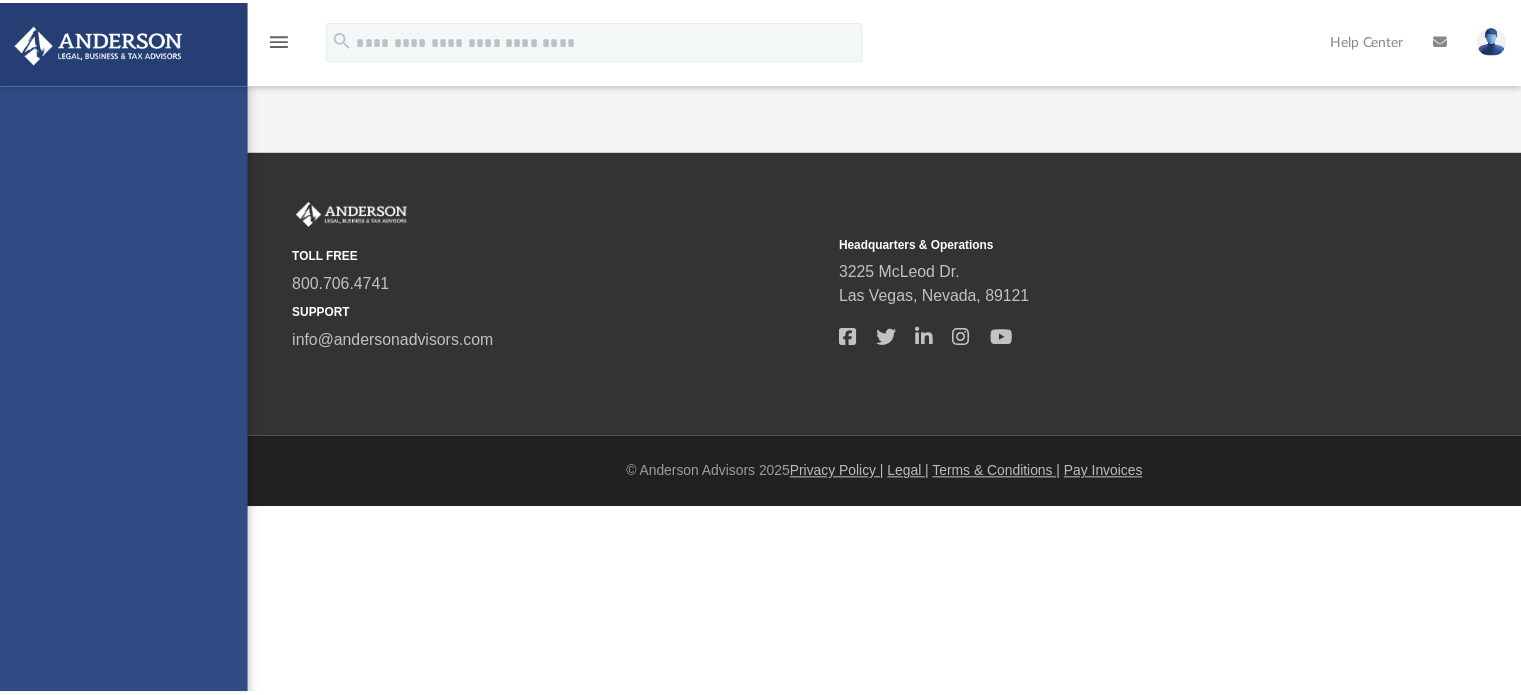 scroll, scrollTop: 0, scrollLeft: 0, axis: both 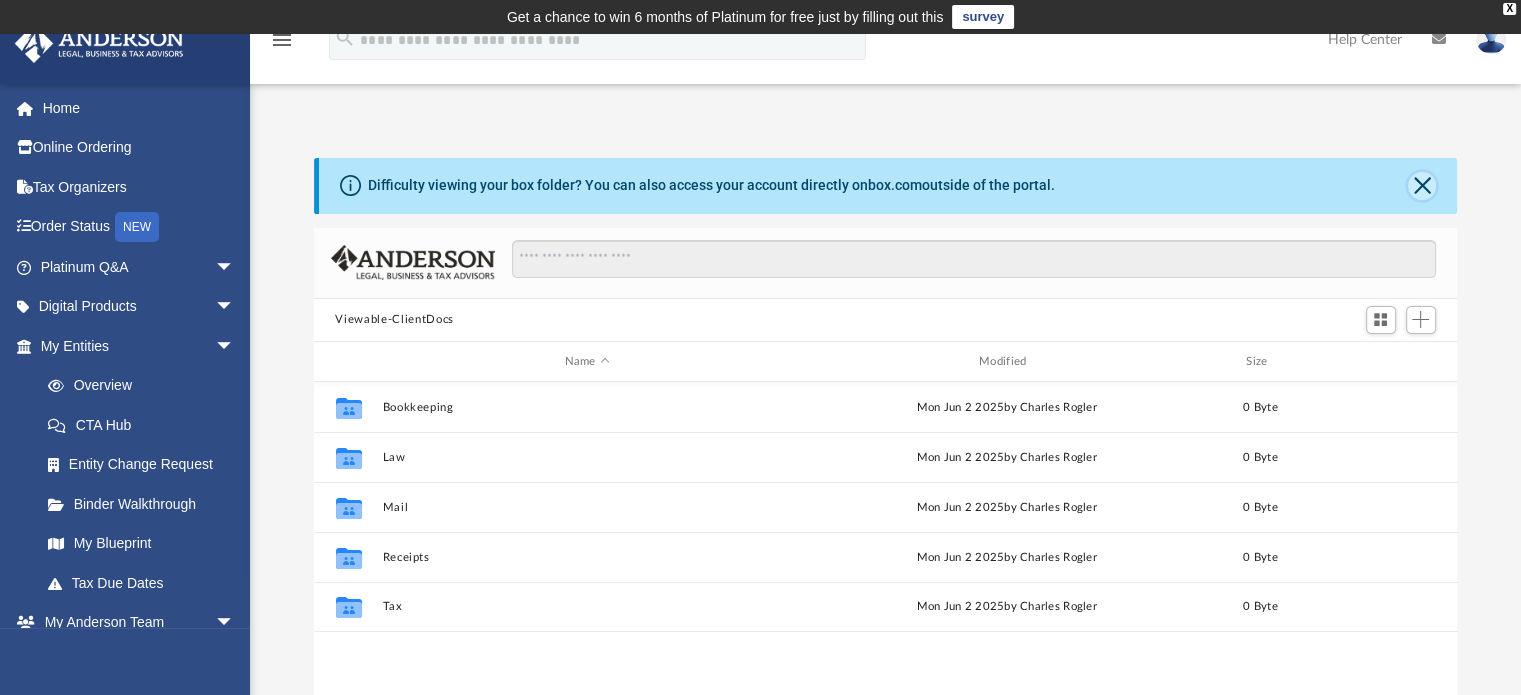 click 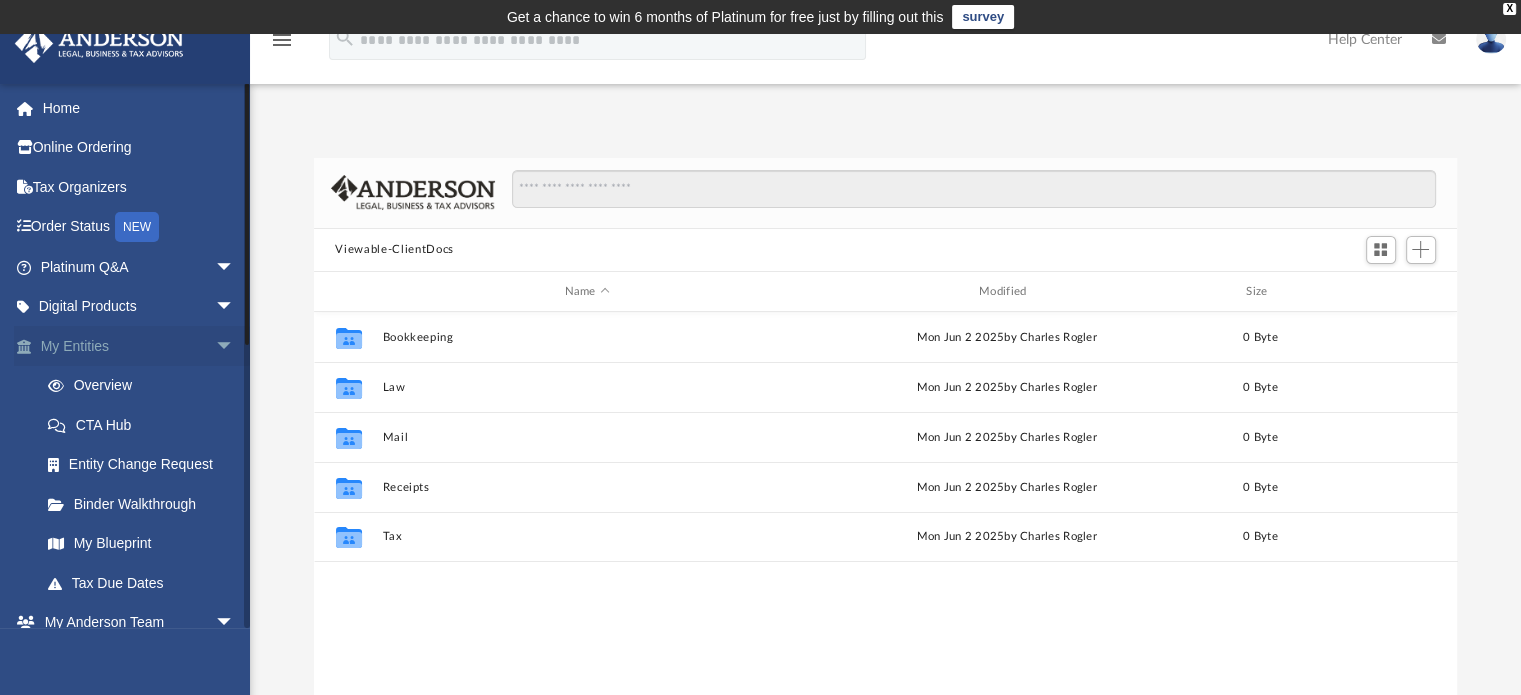 click on "arrow_drop_down" at bounding box center (235, 346) 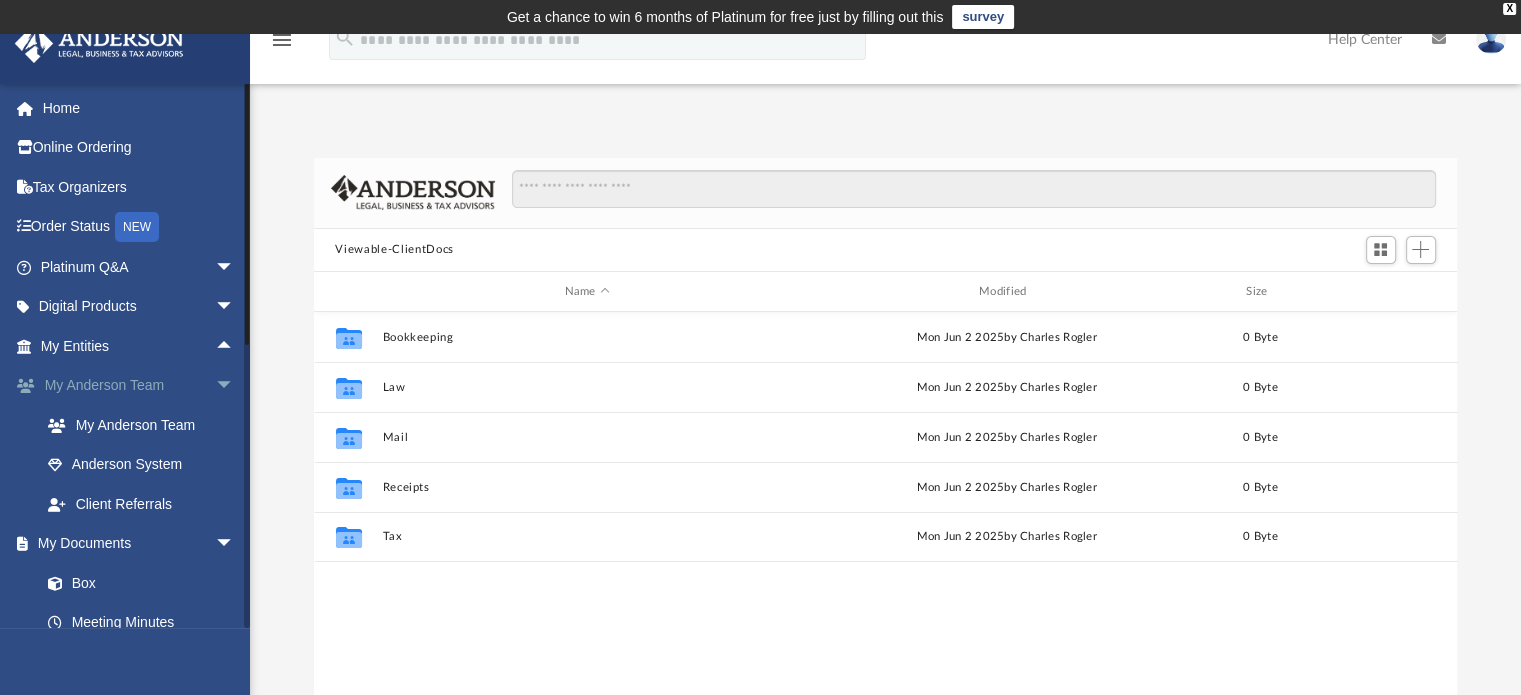 click on "arrow_drop_down" at bounding box center [235, 386] 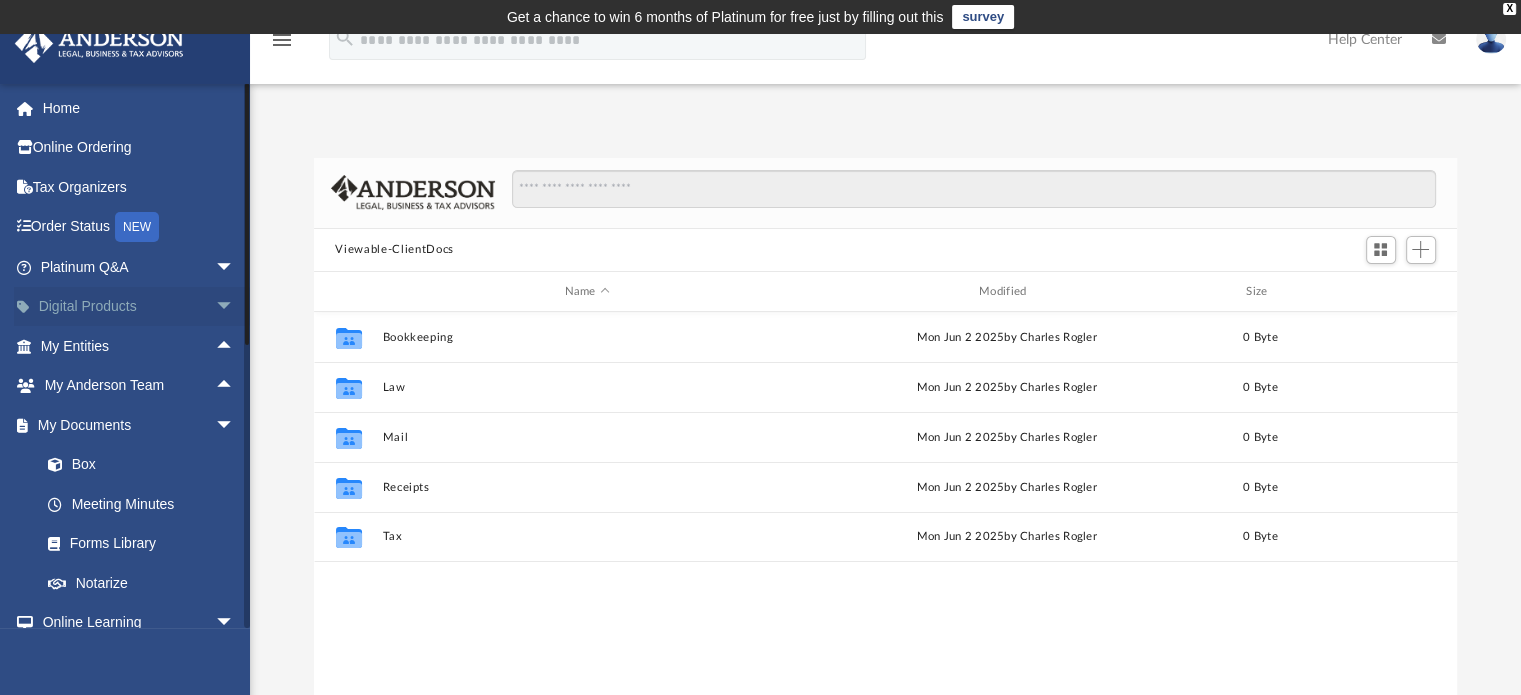 click on "arrow_drop_down" at bounding box center [235, 307] 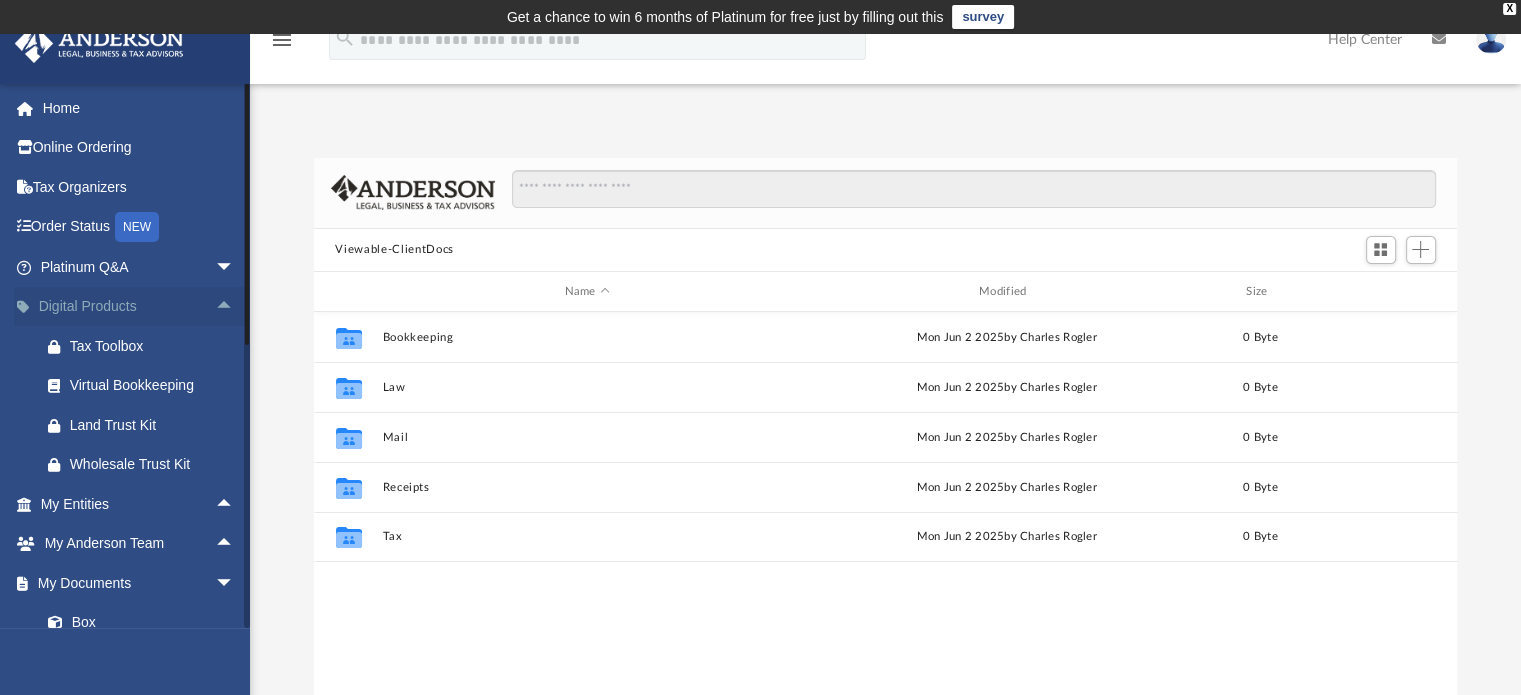 click on "arrow_drop_up" at bounding box center [235, 307] 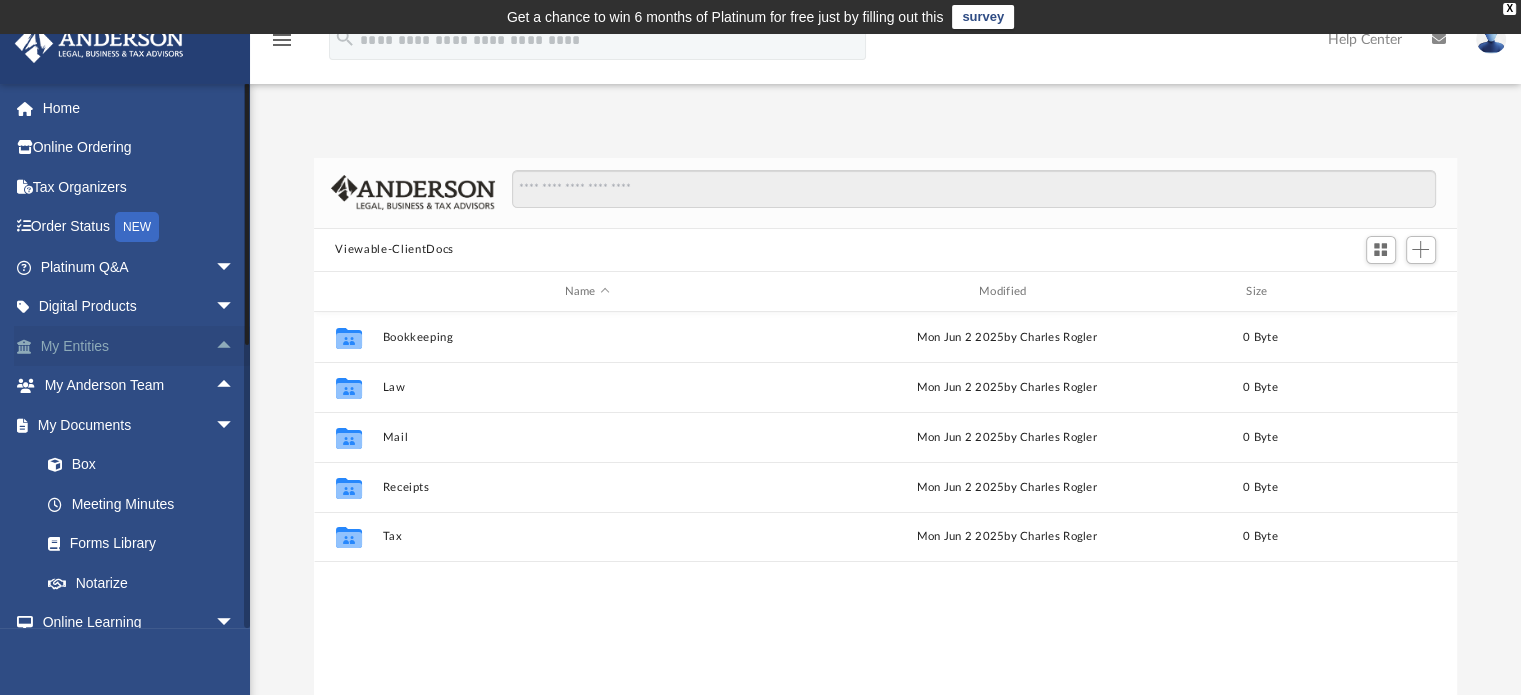 click on "arrow_drop_up" at bounding box center (235, 346) 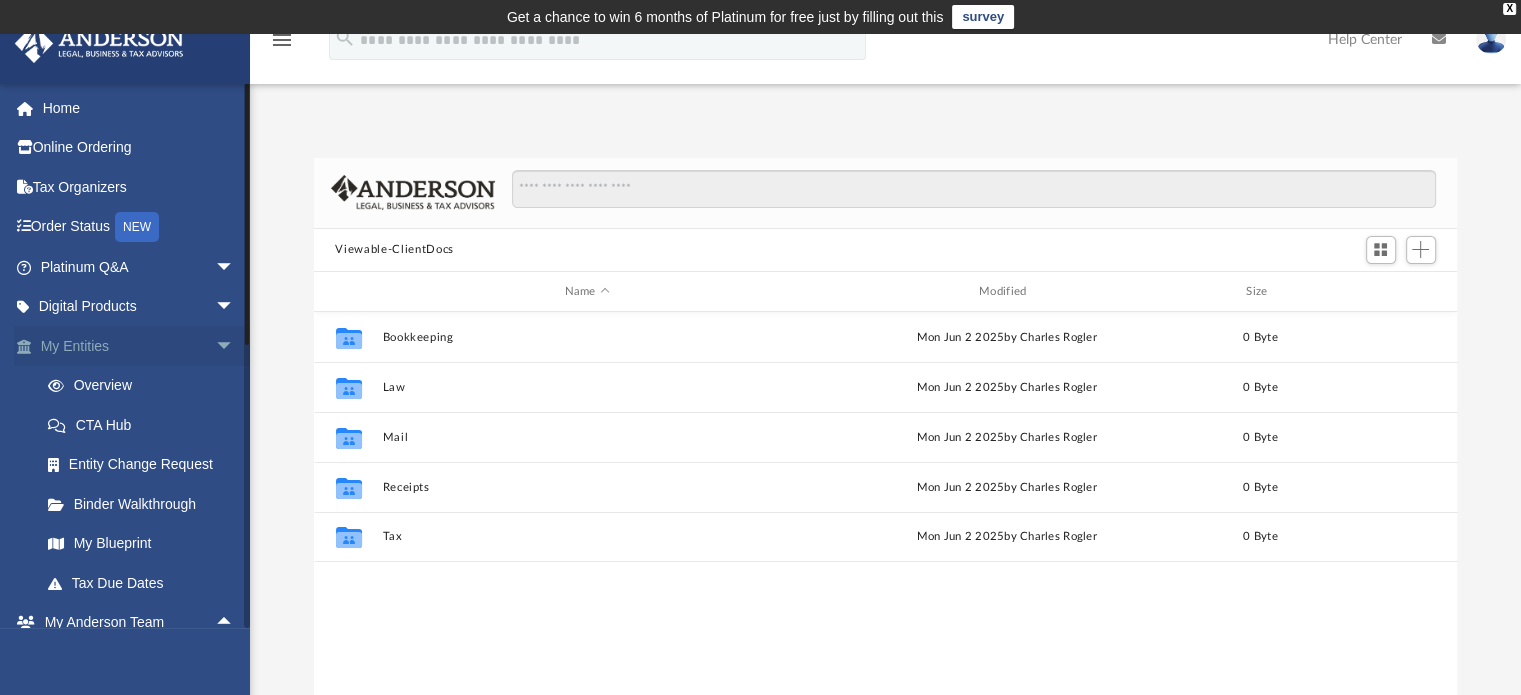 click on "arrow_drop_down" at bounding box center (235, 346) 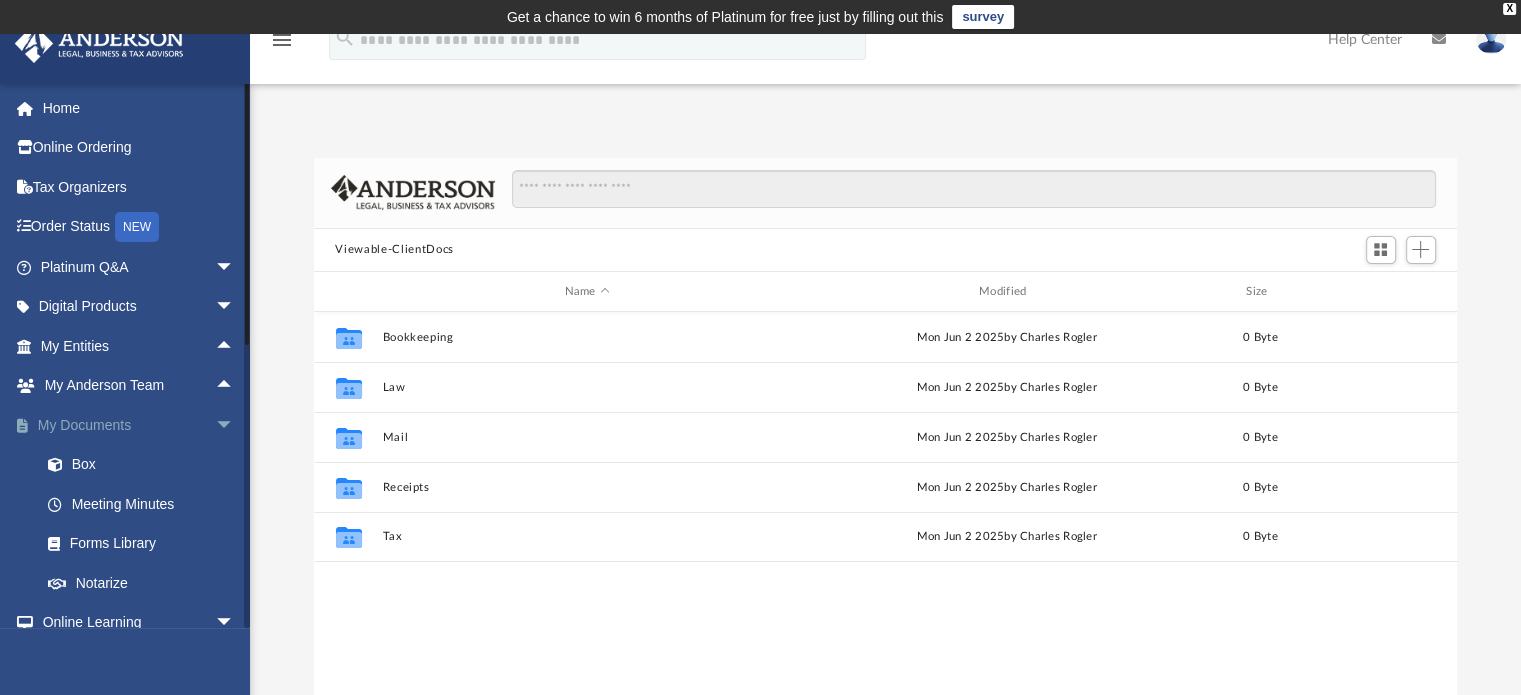 click on "arrow_drop_down" at bounding box center [235, 425] 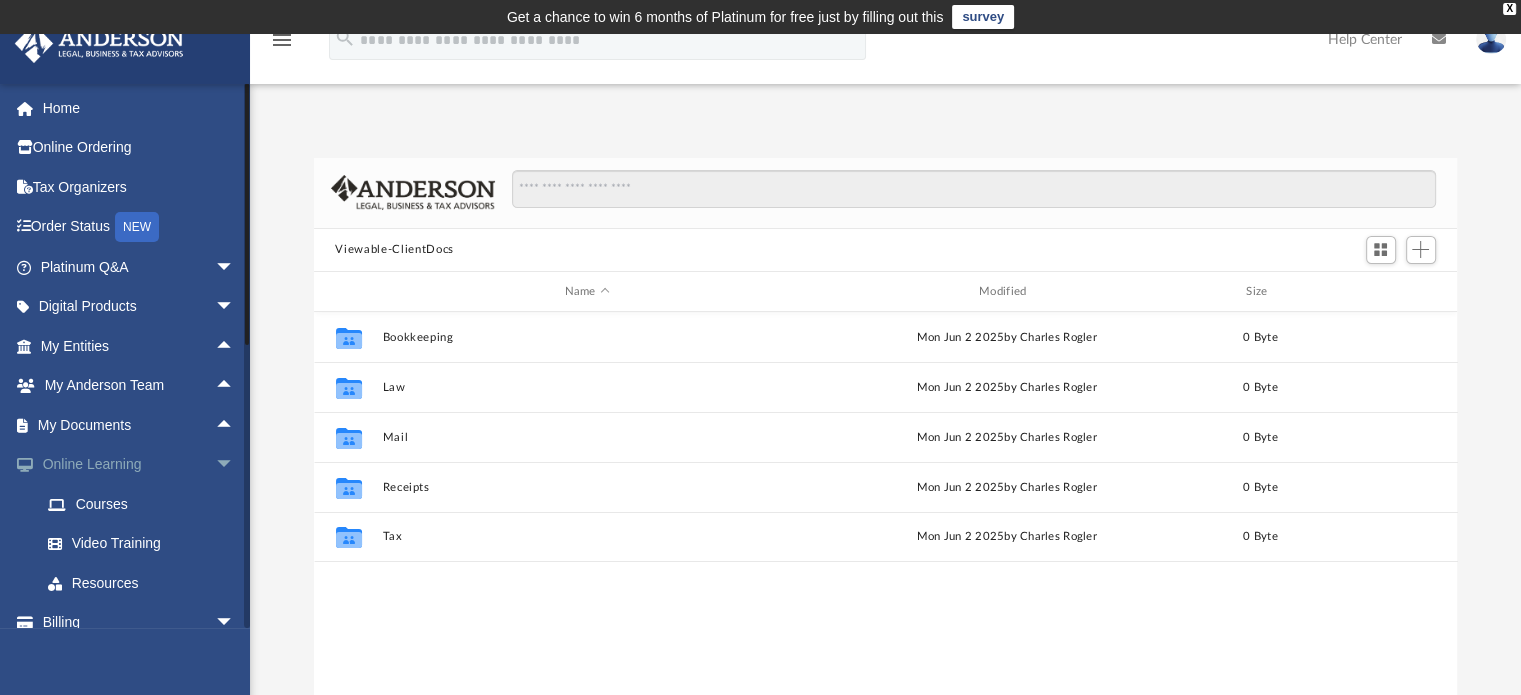 click on "arrow_drop_down" at bounding box center [235, 465] 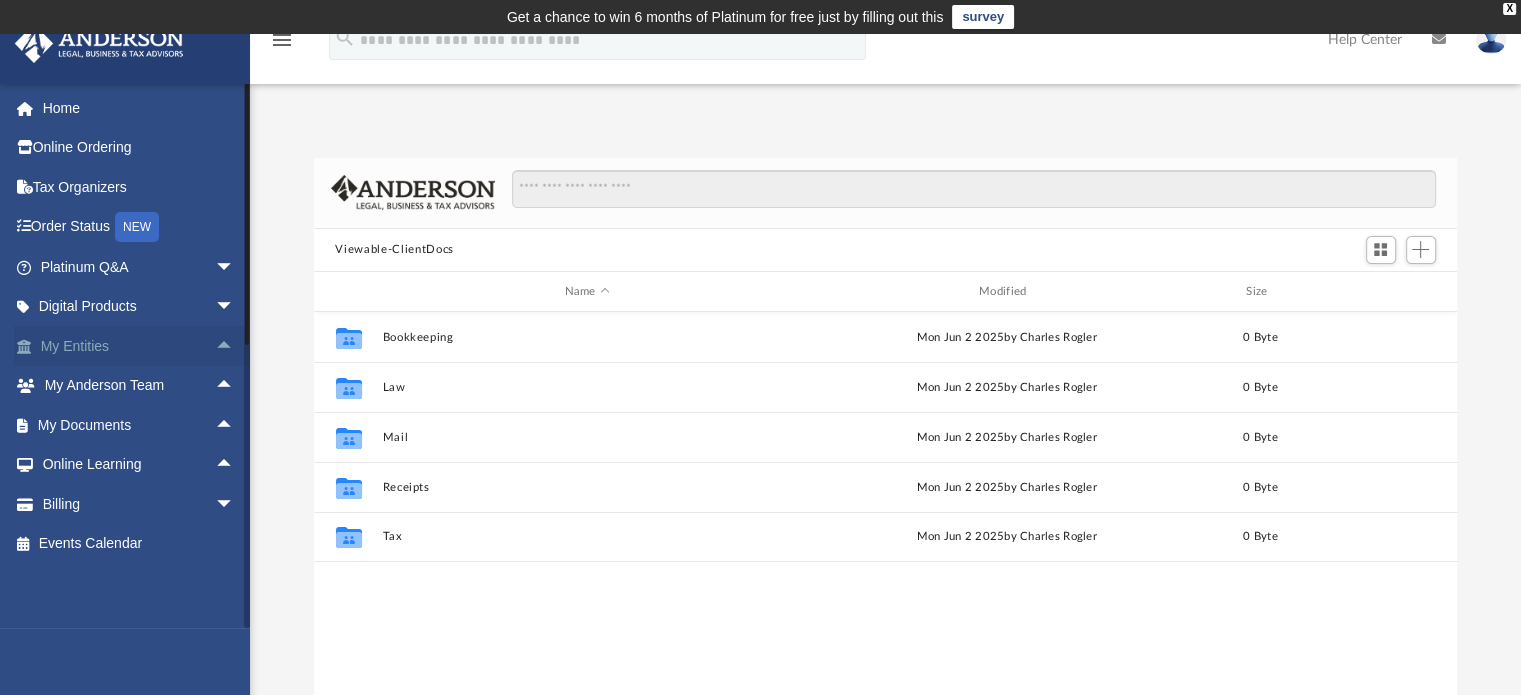 click on "arrow_drop_up" at bounding box center [235, 346] 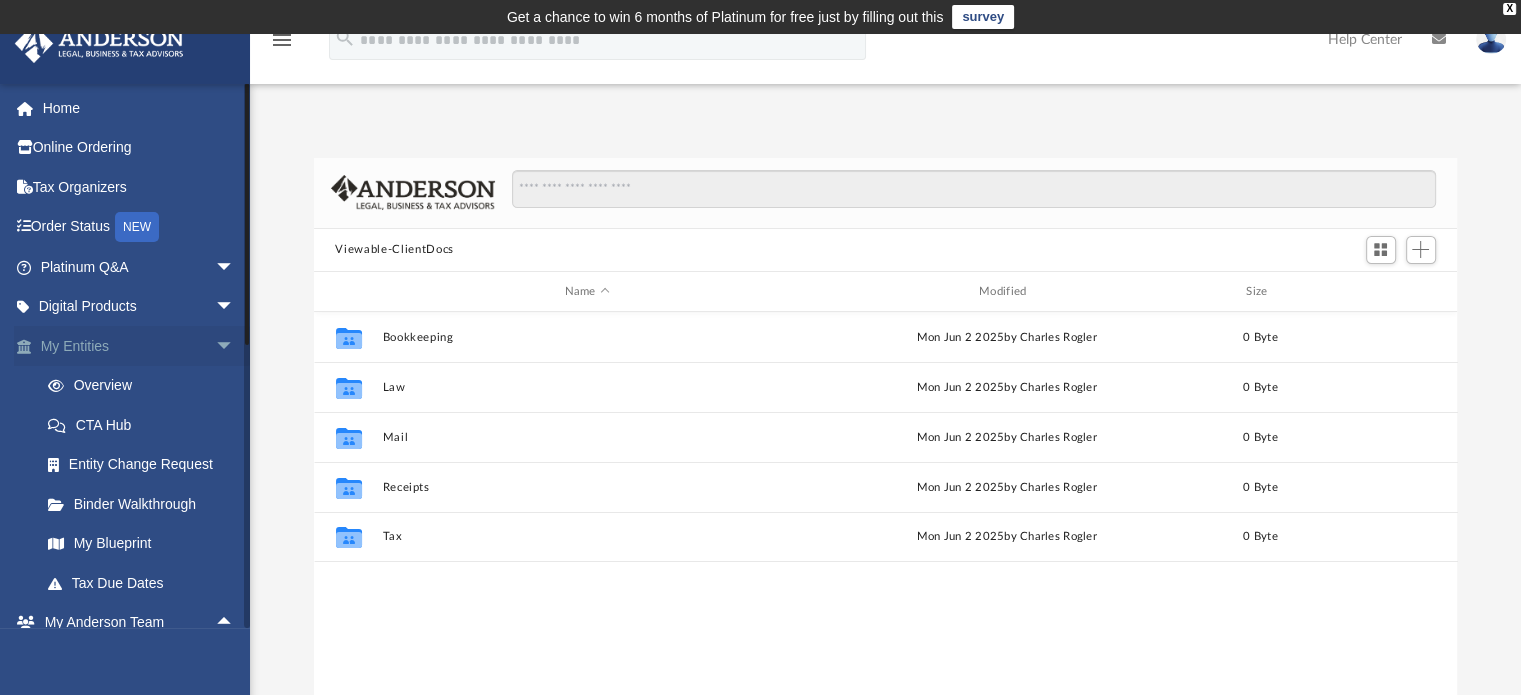 click on "arrow_drop_down" at bounding box center (235, 346) 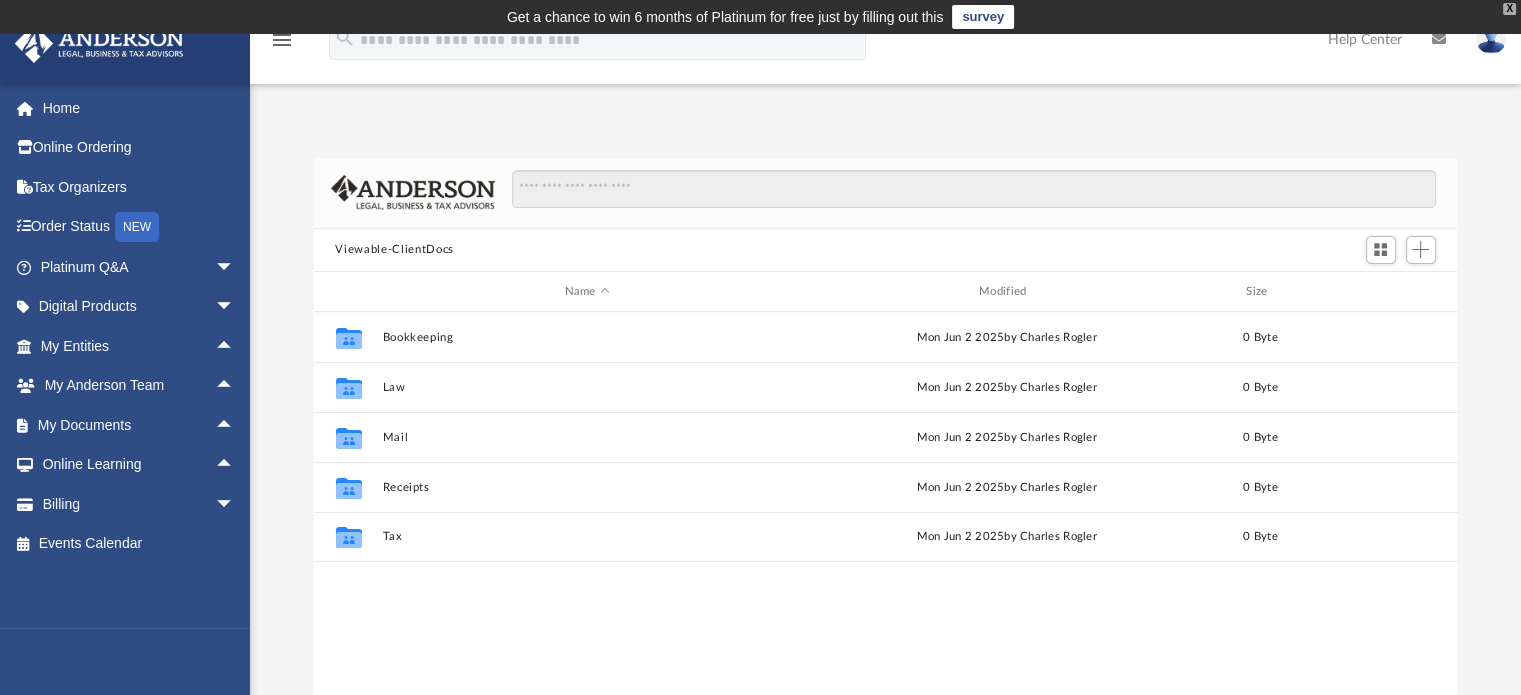 click on "X" at bounding box center (1509, 9) 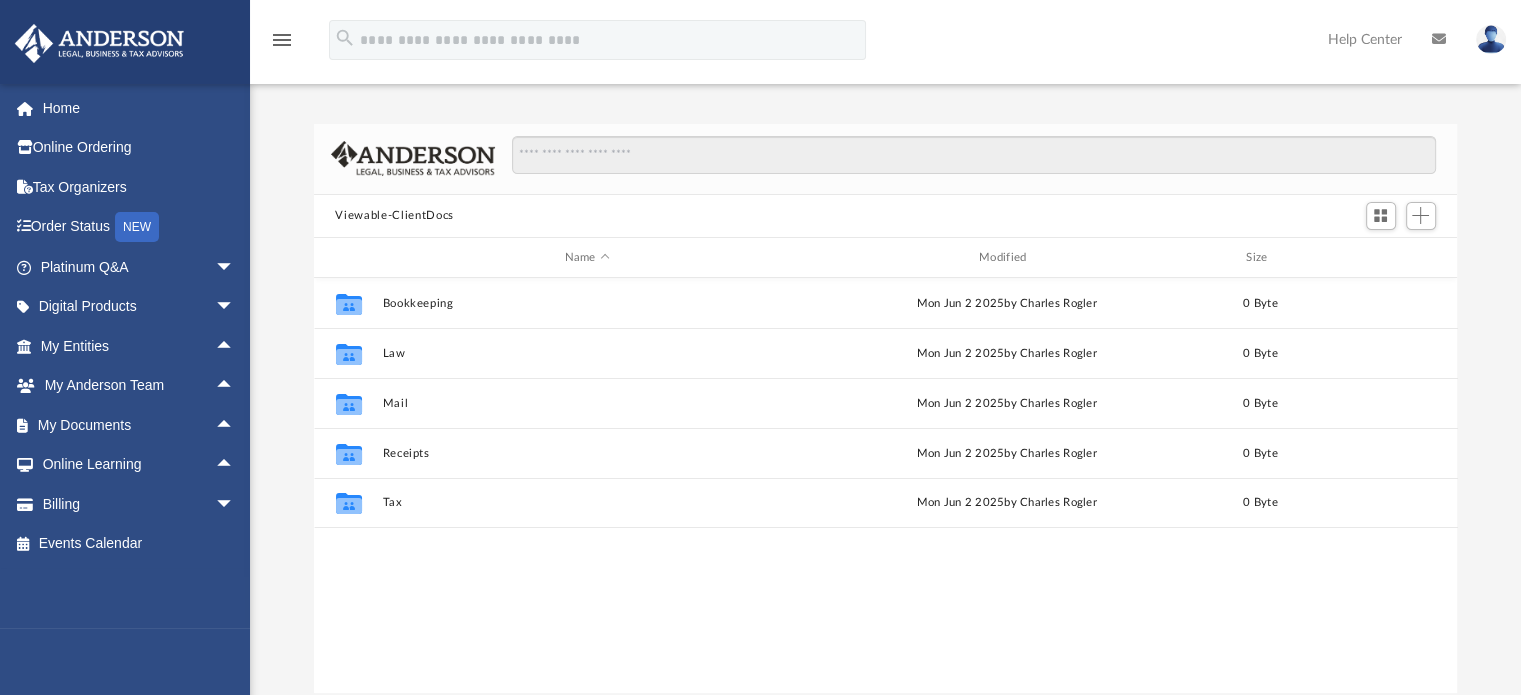 click on "menu" at bounding box center (282, 40) 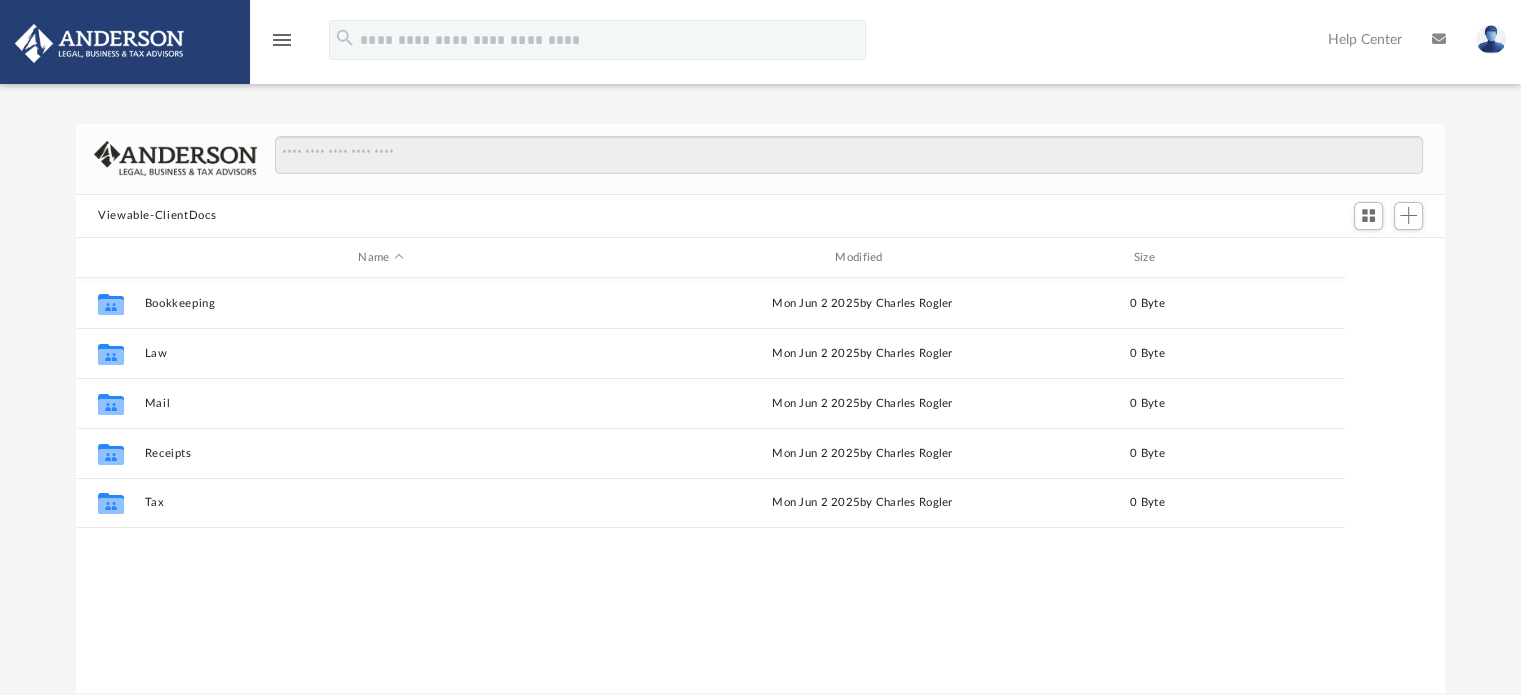 scroll, scrollTop: 16, scrollLeft: 16, axis: both 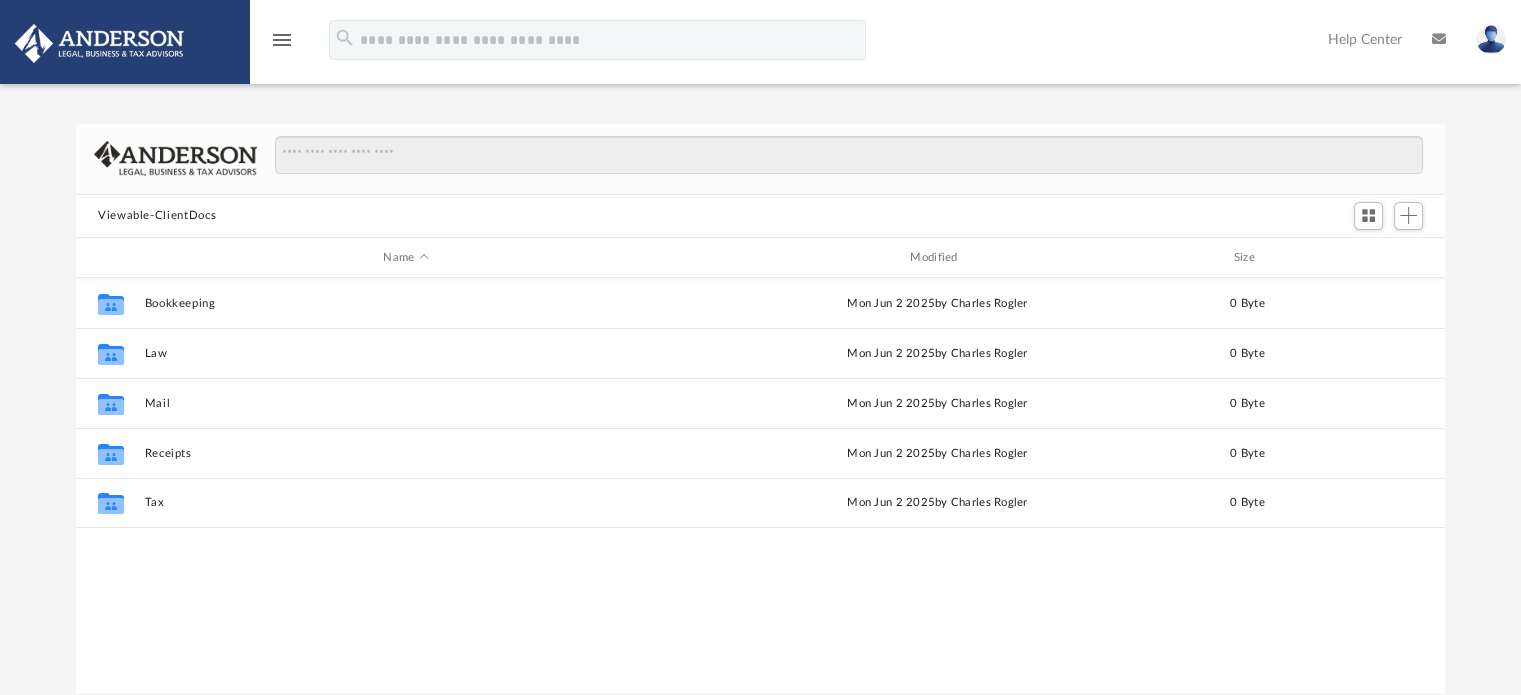 click on "menu" at bounding box center (282, 40) 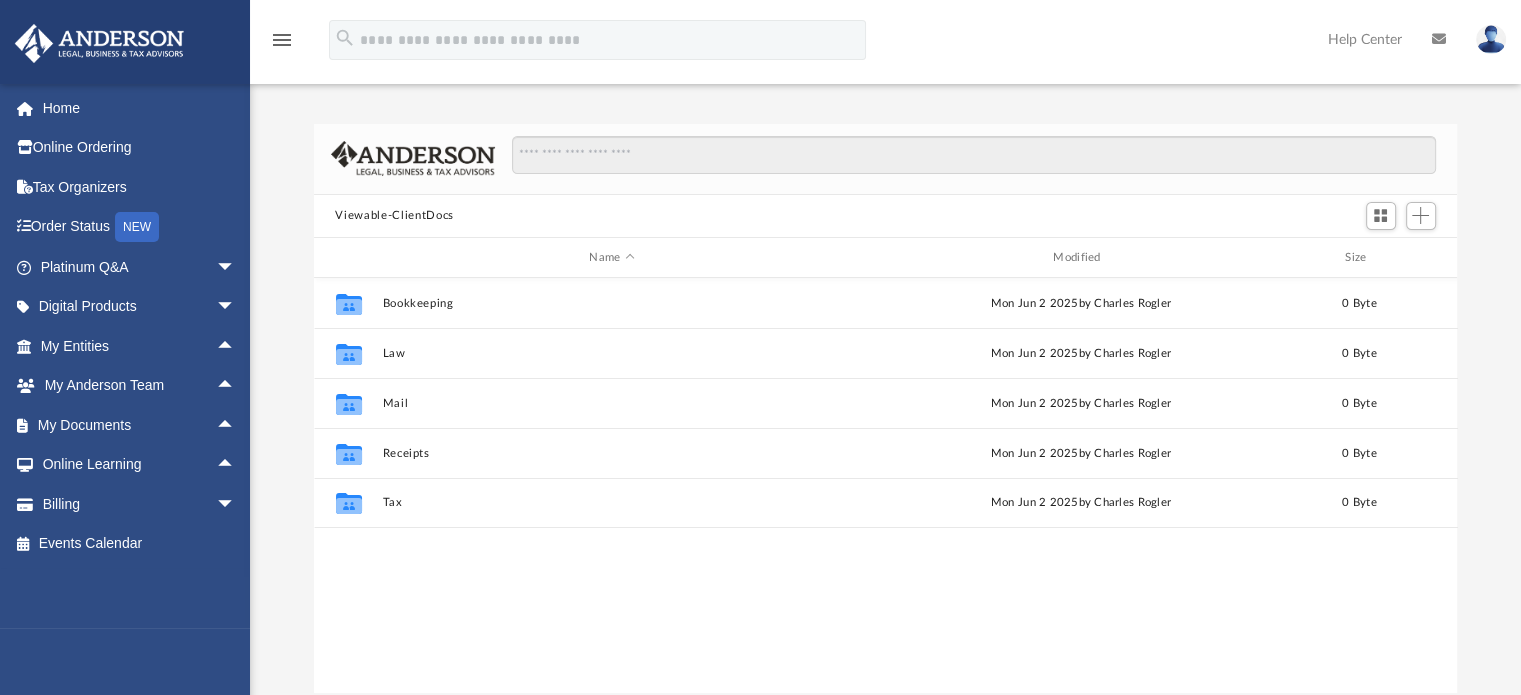 scroll, scrollTop: 439, scrollLeft: 1128, axis: both 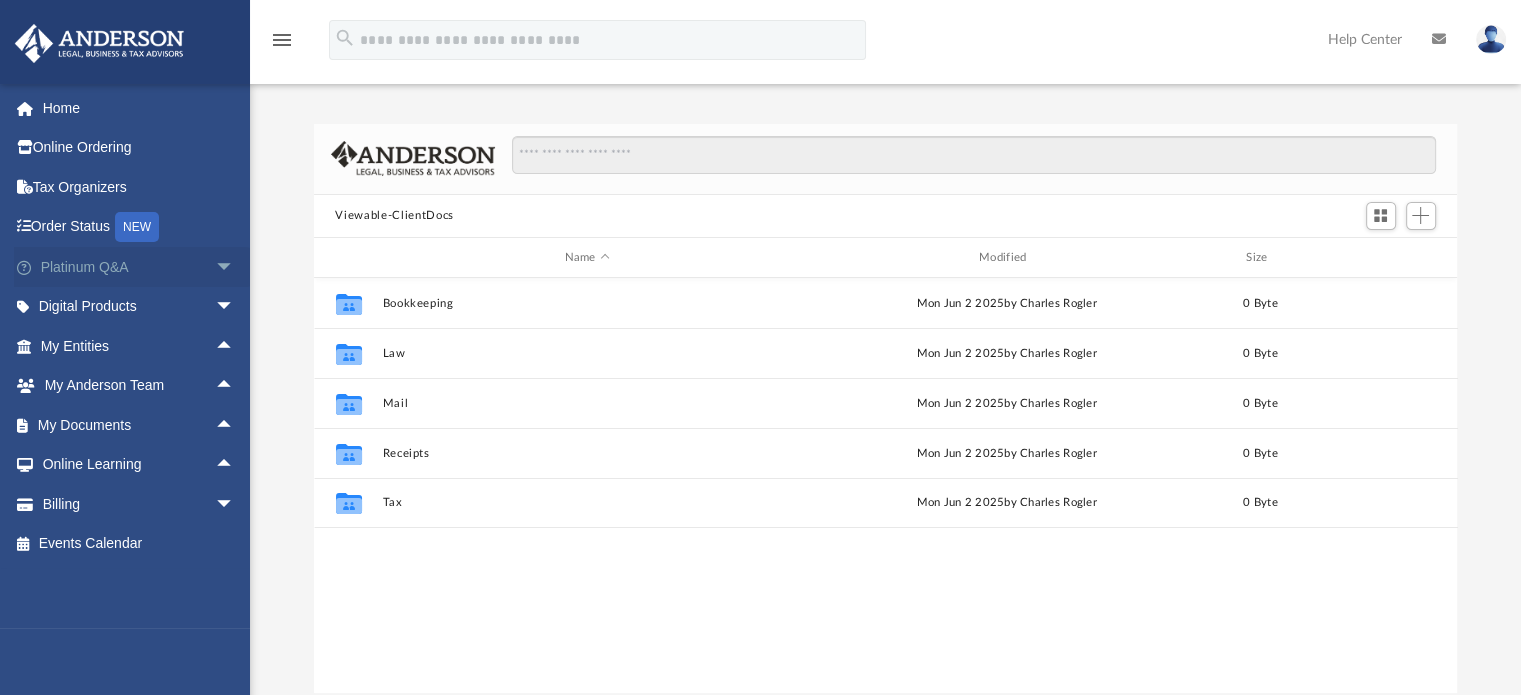 click on "Platinum Q&A arrow_drop_down" at bounding box center [139, 267] 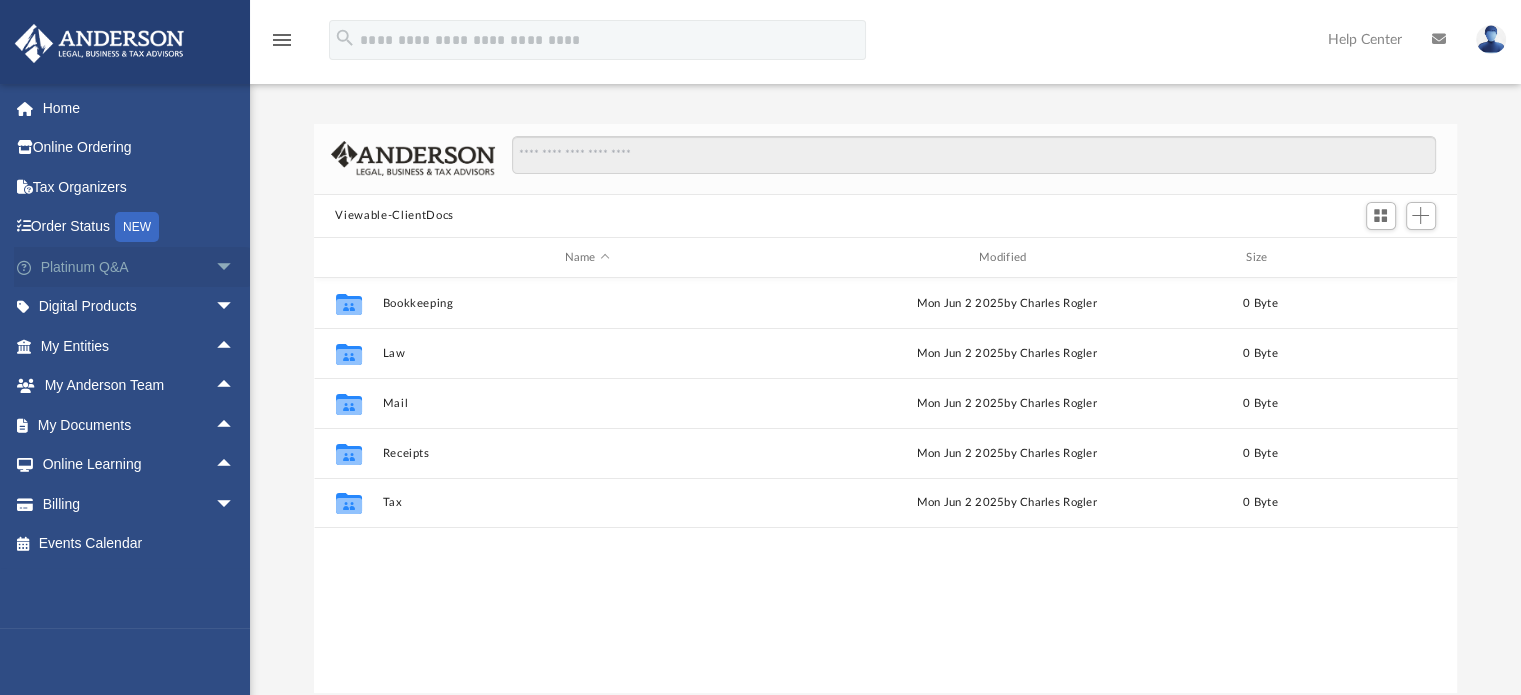 click on "arrow_drop_down" at bounding box center (235, 267) 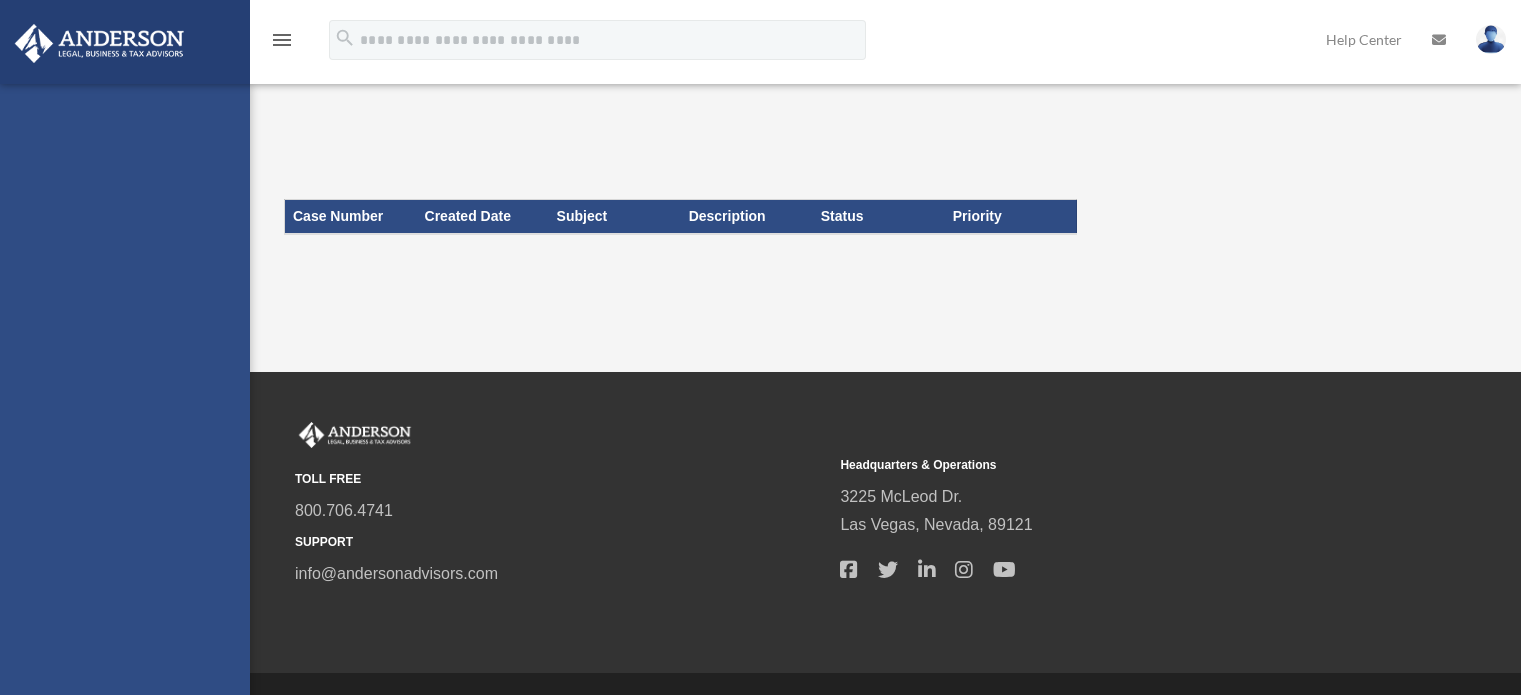 scroll, scrollTop: 0, scrollLeft: 0, axis: both 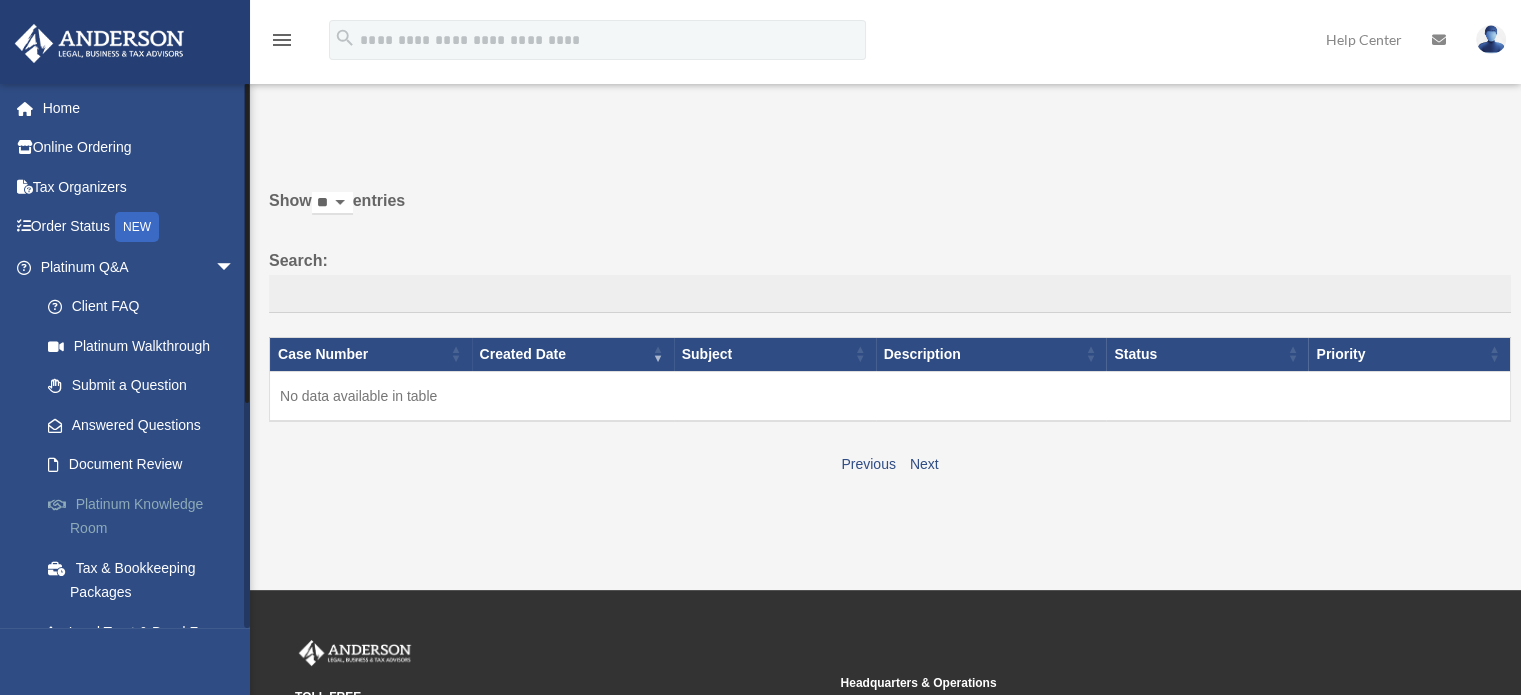 click on "Platinum Knowledge Room" at bounding box center [146, 516] 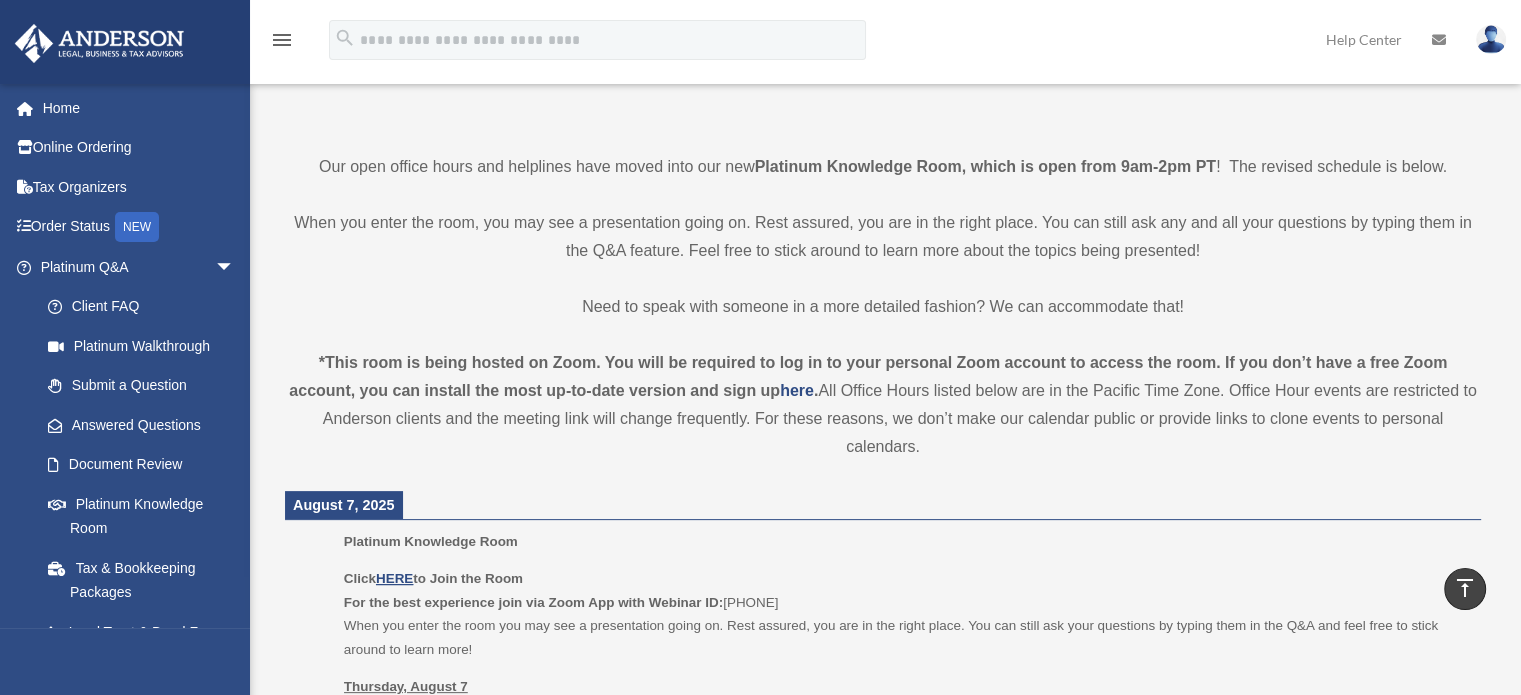 scroll, scrollTop: 400, scrollLeft: 0, axis: vertical 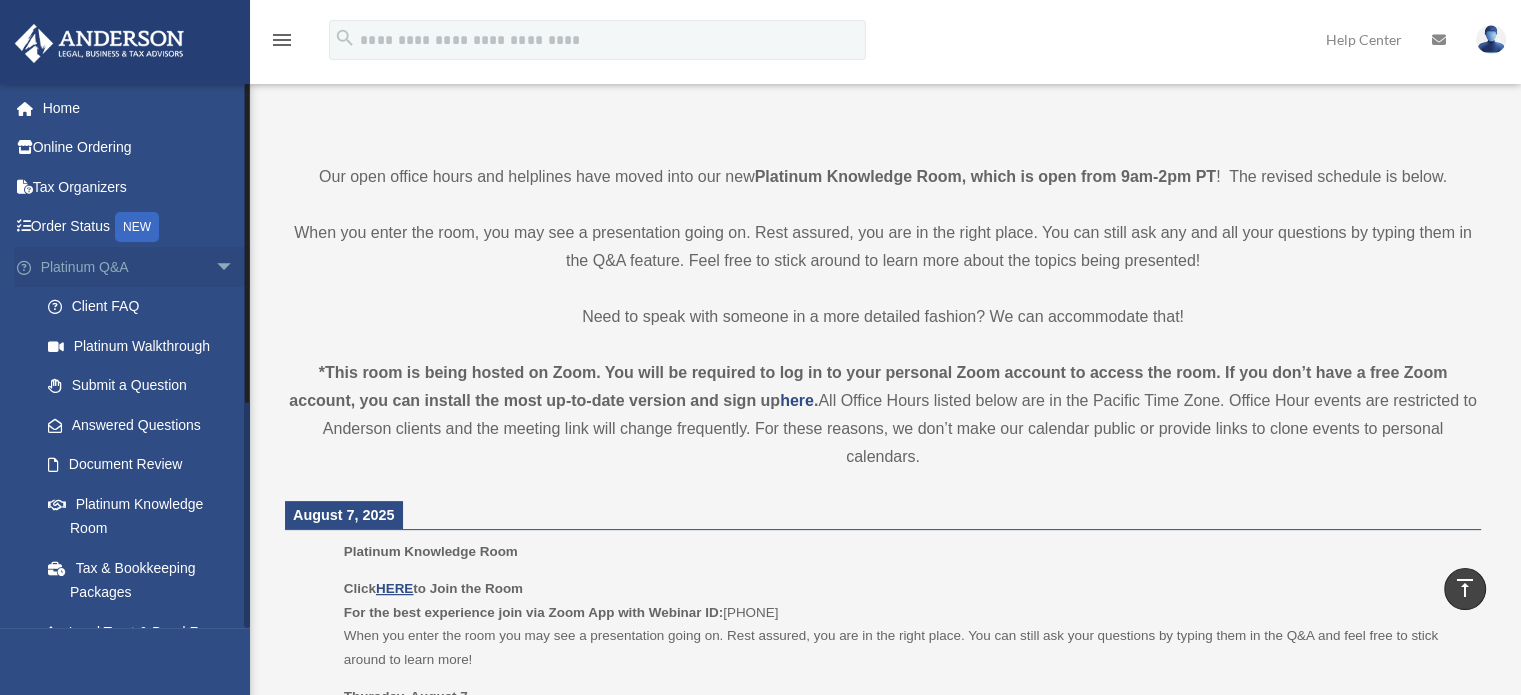 click on "arrow_drop_down" at bounding box center [235, 267] 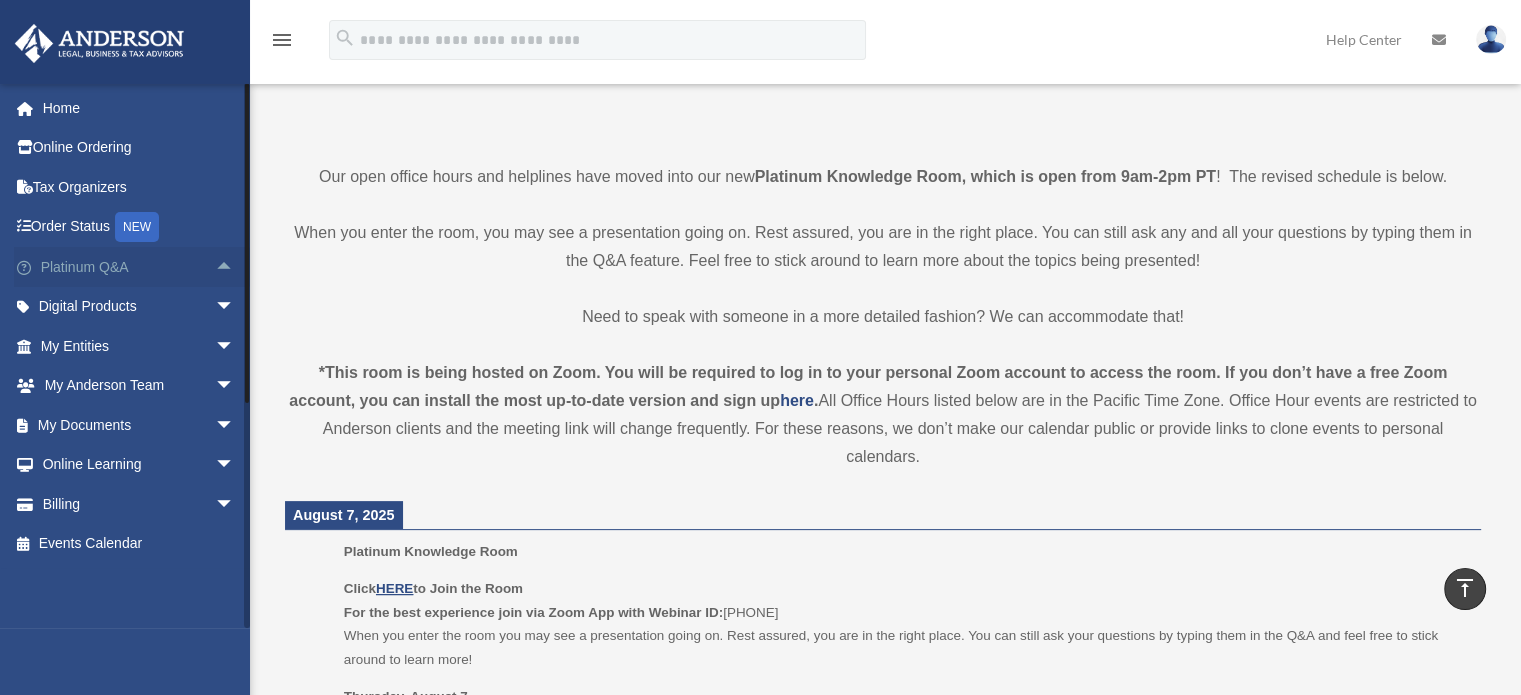 click on "arrow_drop_up" at bounding box center [235, 267] 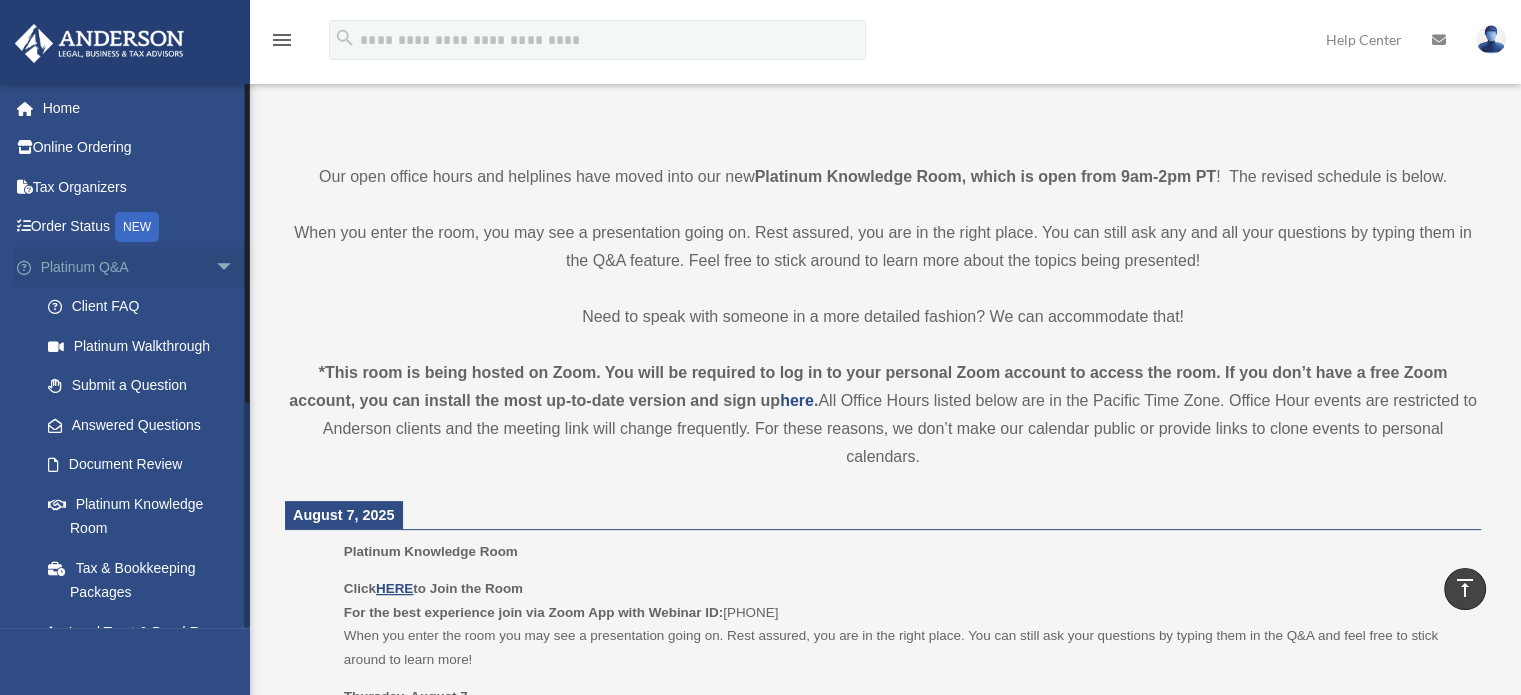 click on "arrow_drop_down" at bounding box center (235, 267) 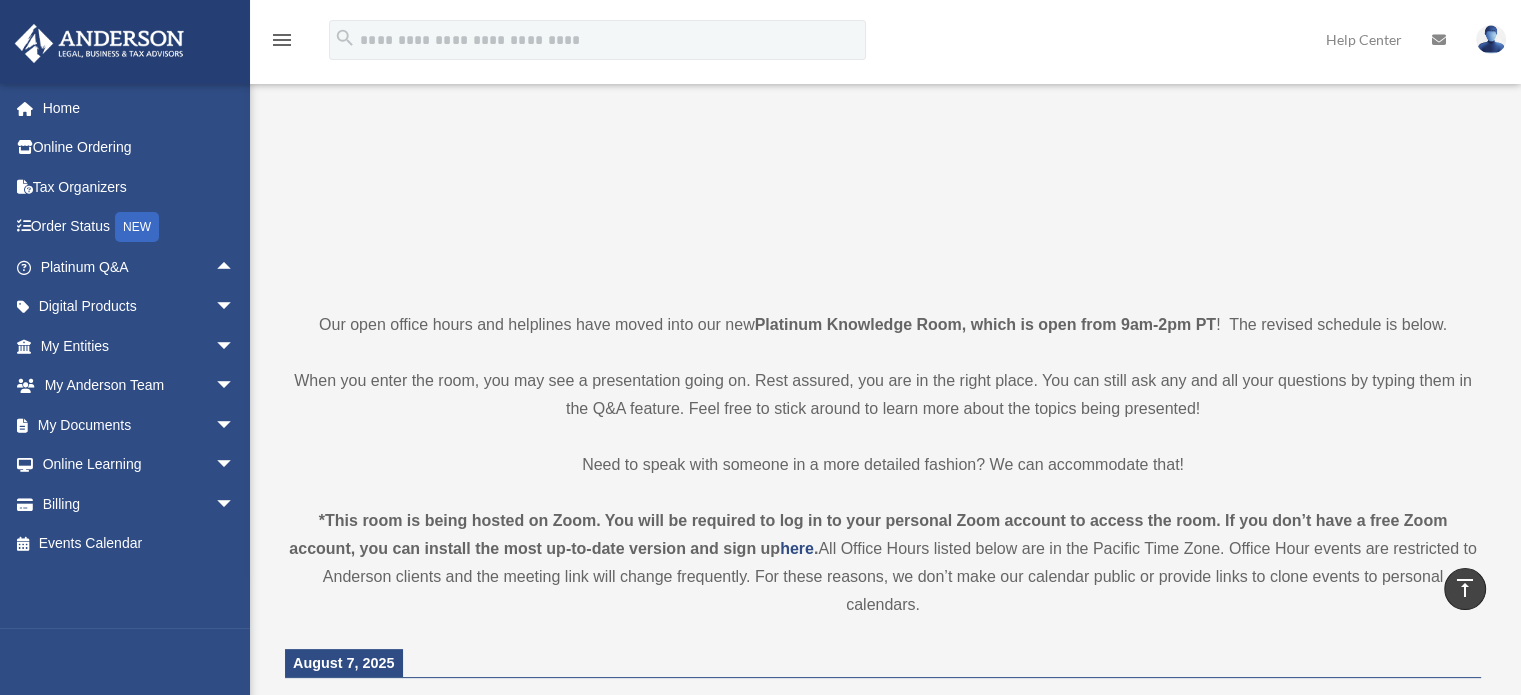 scroll, scrollTop: 0, scrollLeft: 0, axis: both 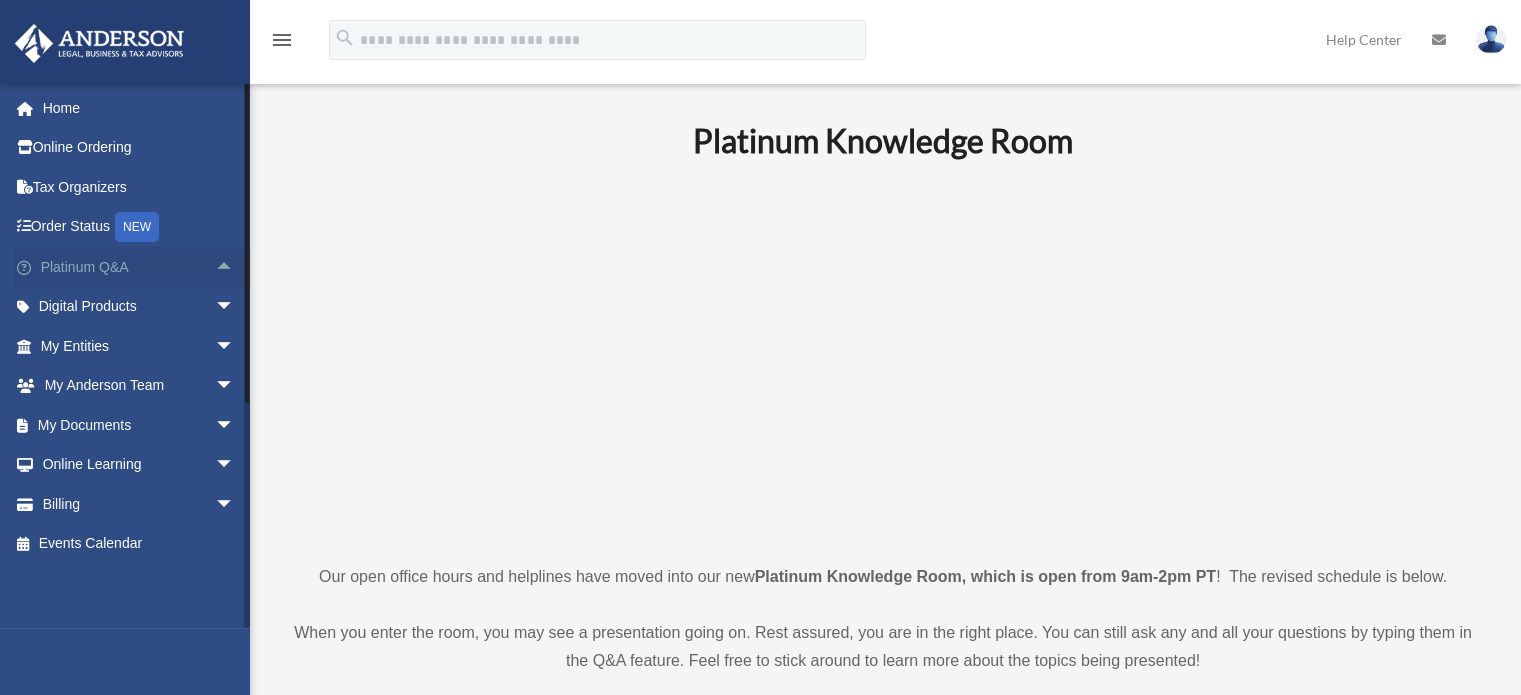 click on "arrow_drop_up" at bounding box center (235, 267) 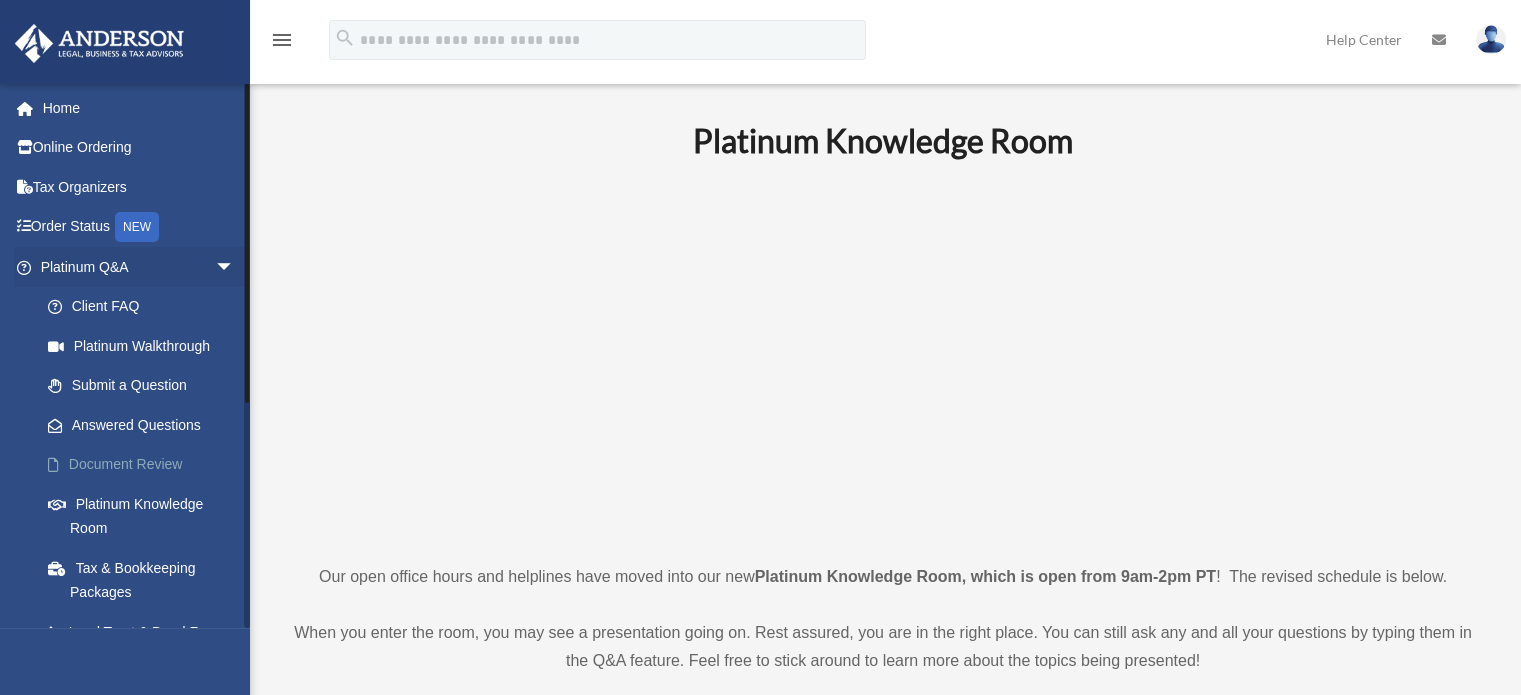 click on "Document Review" at bounding box center (146, 465) 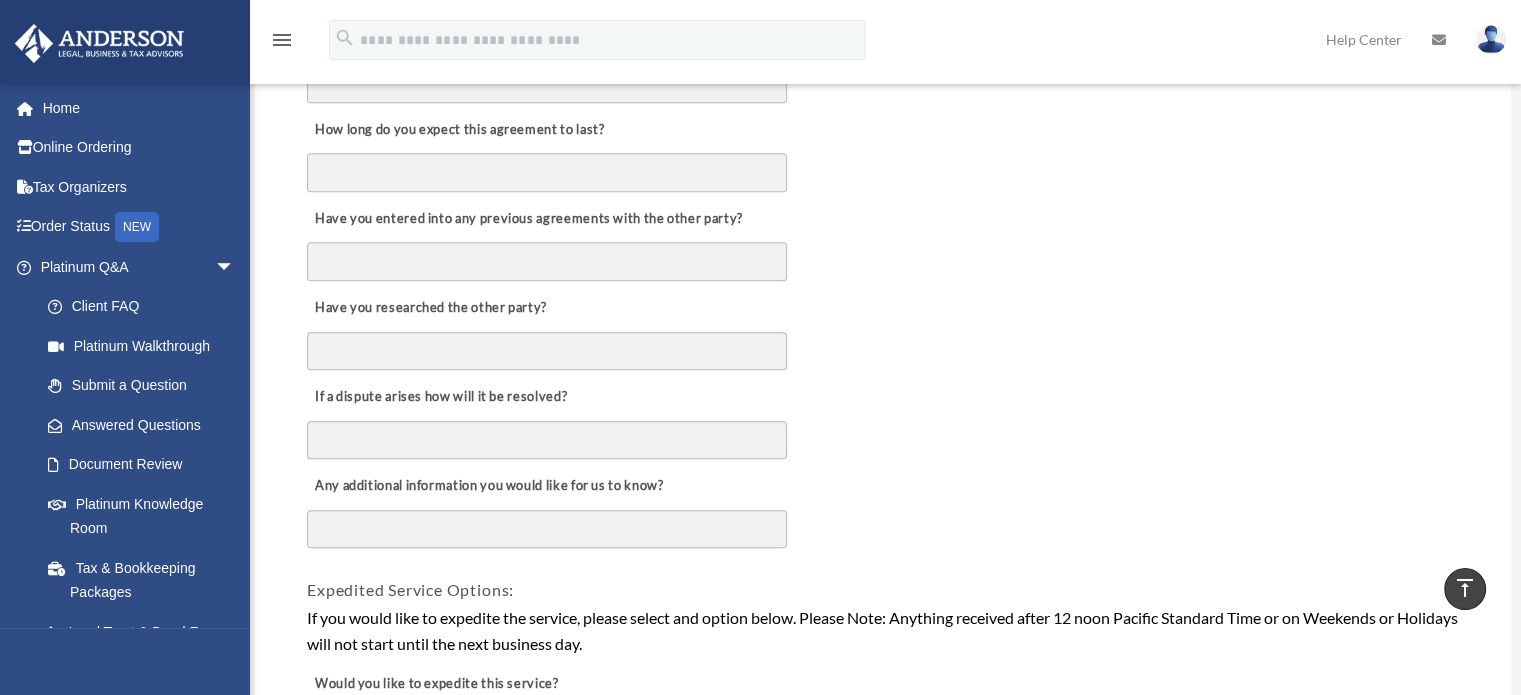 scroll, scrollTop: 300, scrollLeft: 0, axis: vertical 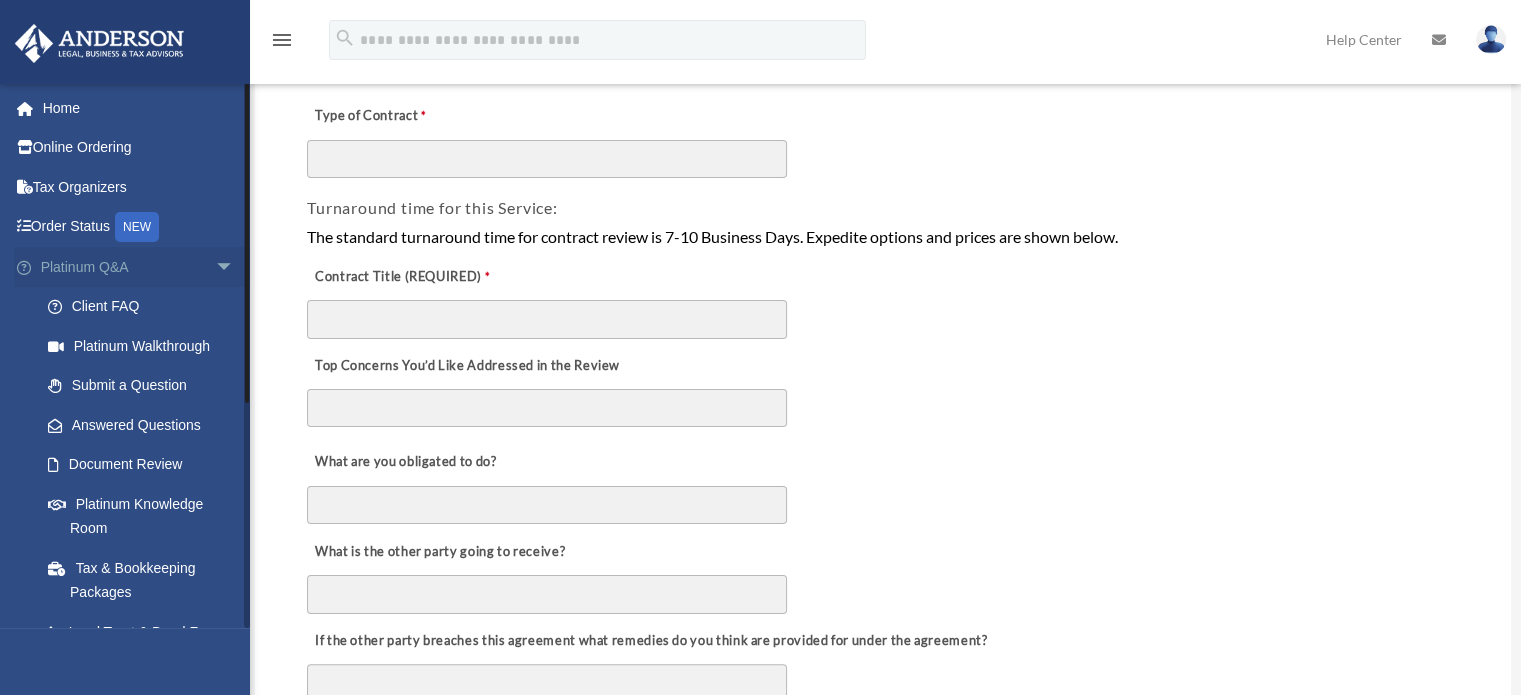 click on "arrow_drop_down" at bounding box center [235, 267] 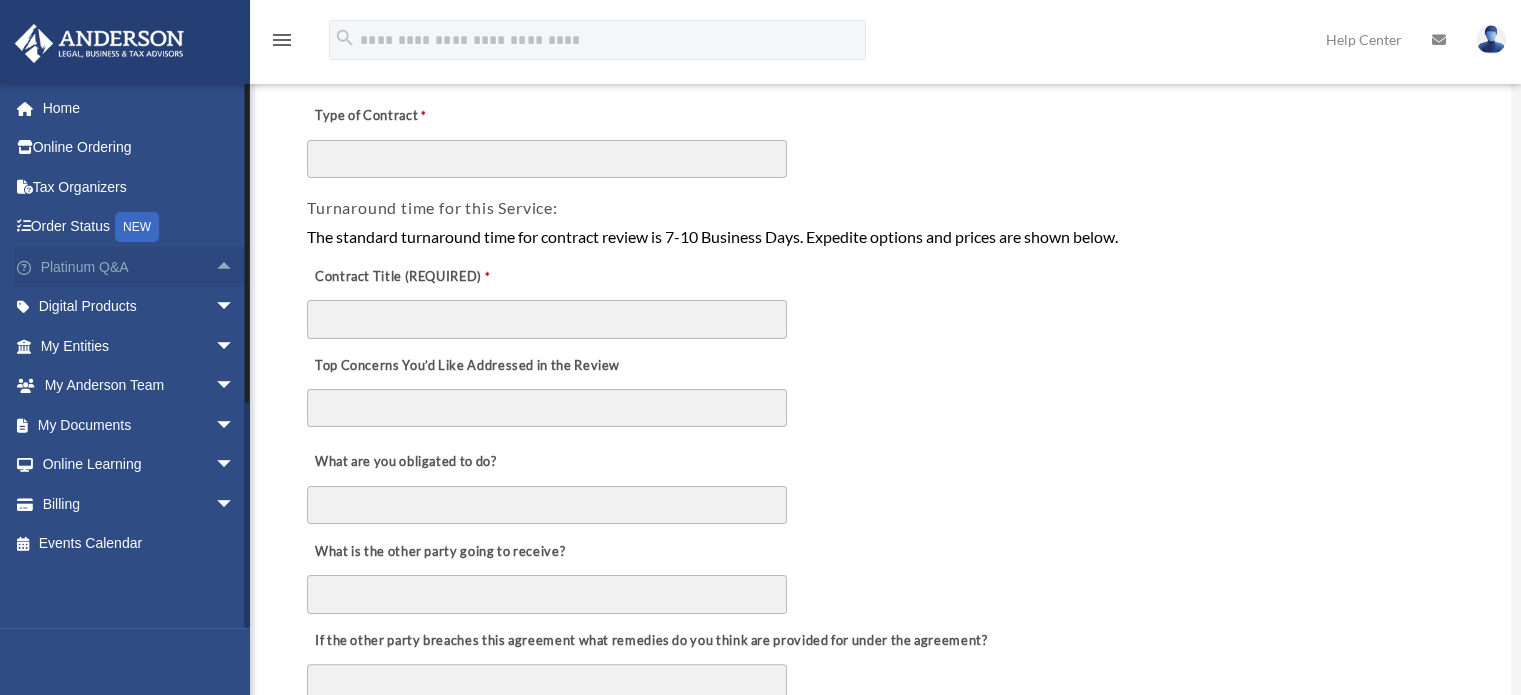 click on "arrow_drop_up" at bounding box center [235, 267] 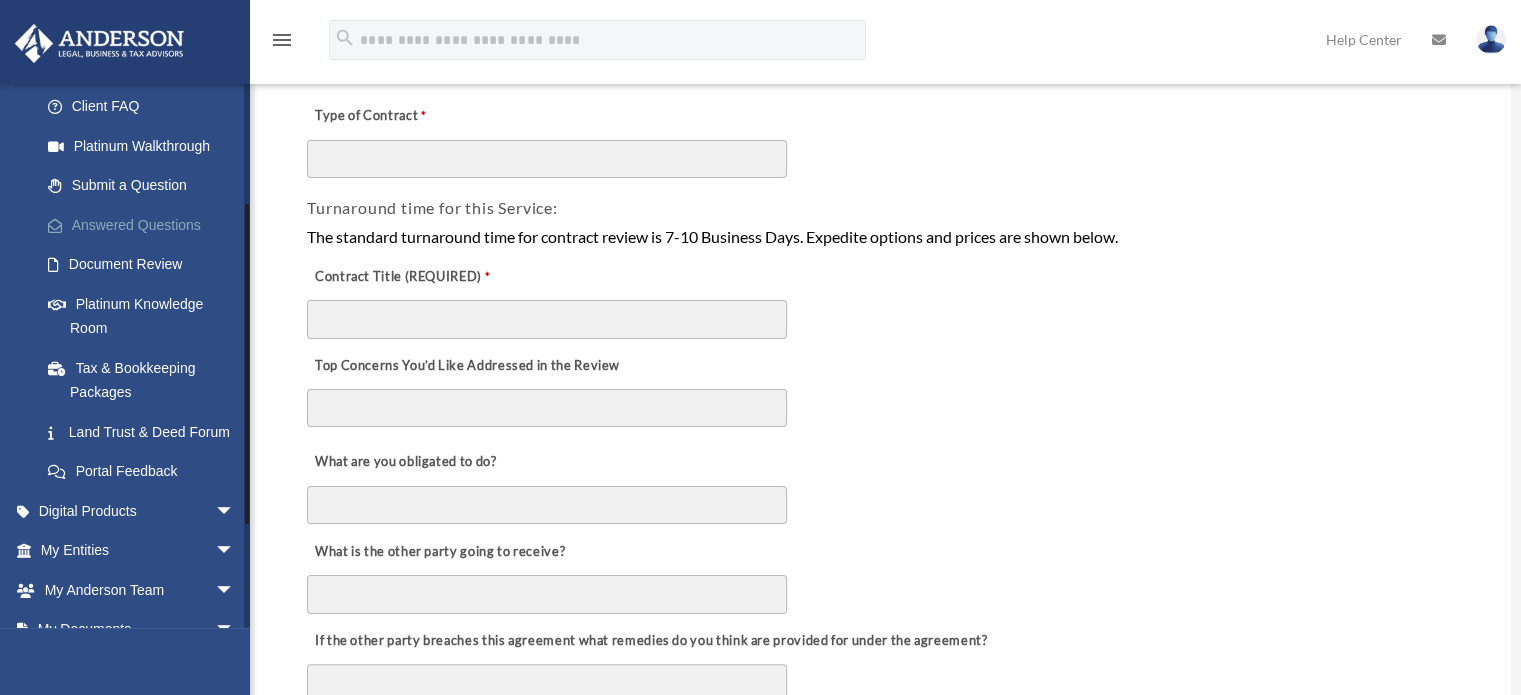 scroll, scrollTop: 0, scrollLeft: 0, axis: both 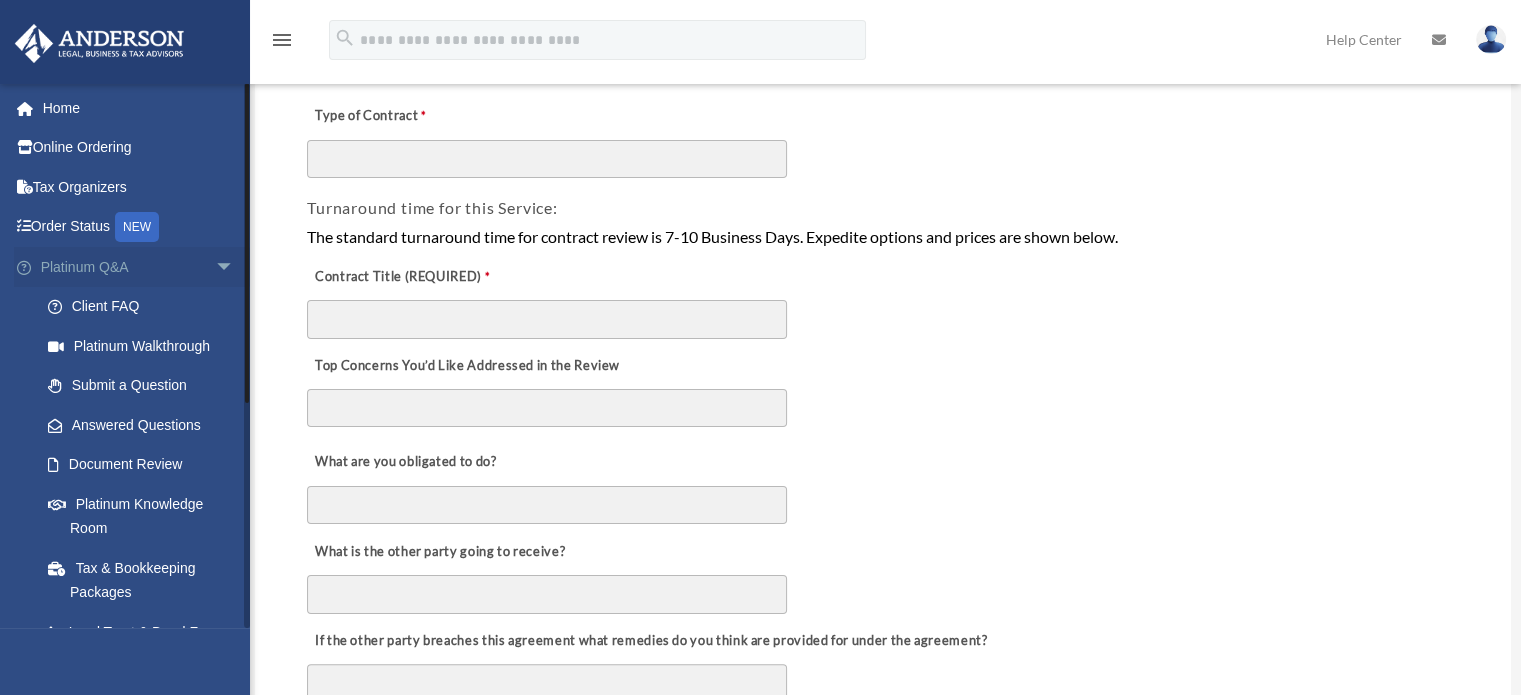 click on "arrow_drop_down" at bounding box center (235, 267) 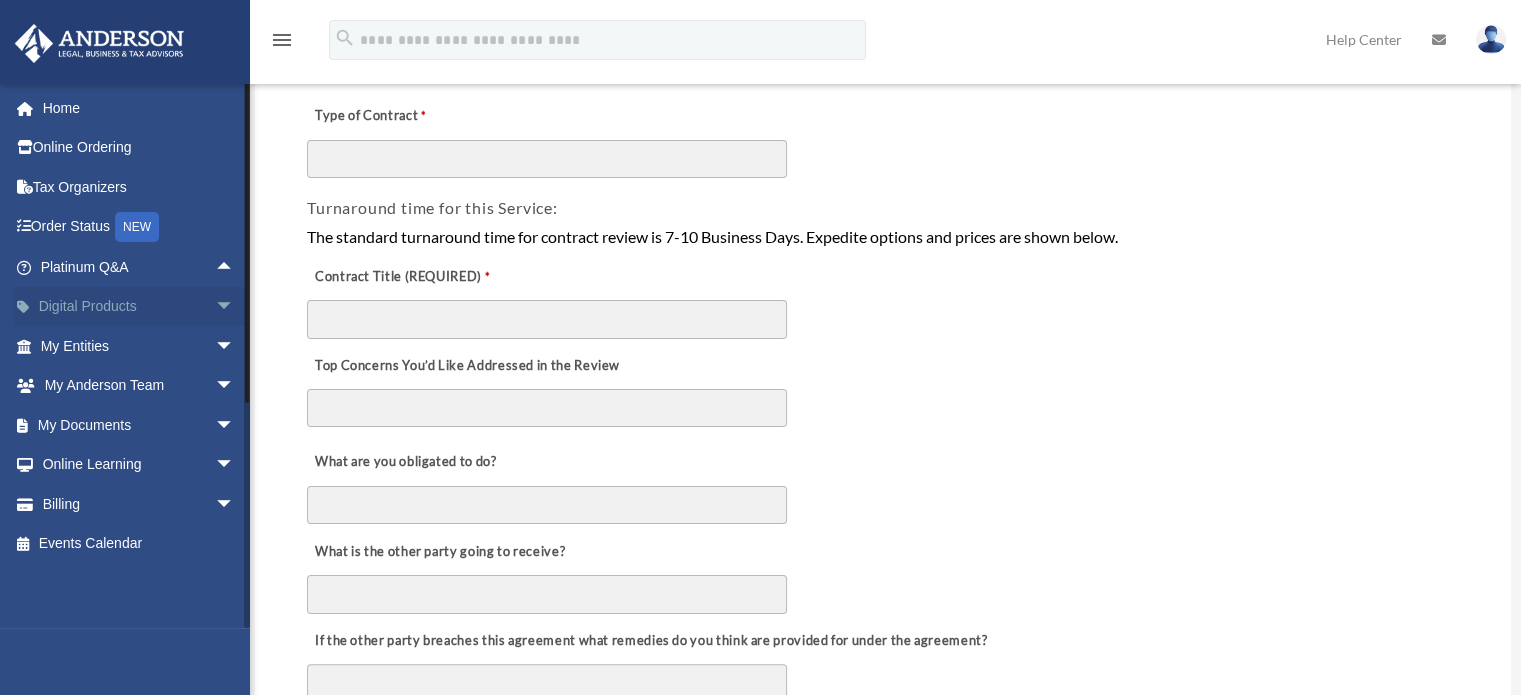 click on "Digital Products arrow_drop_down" at bounding box center (139, 307) 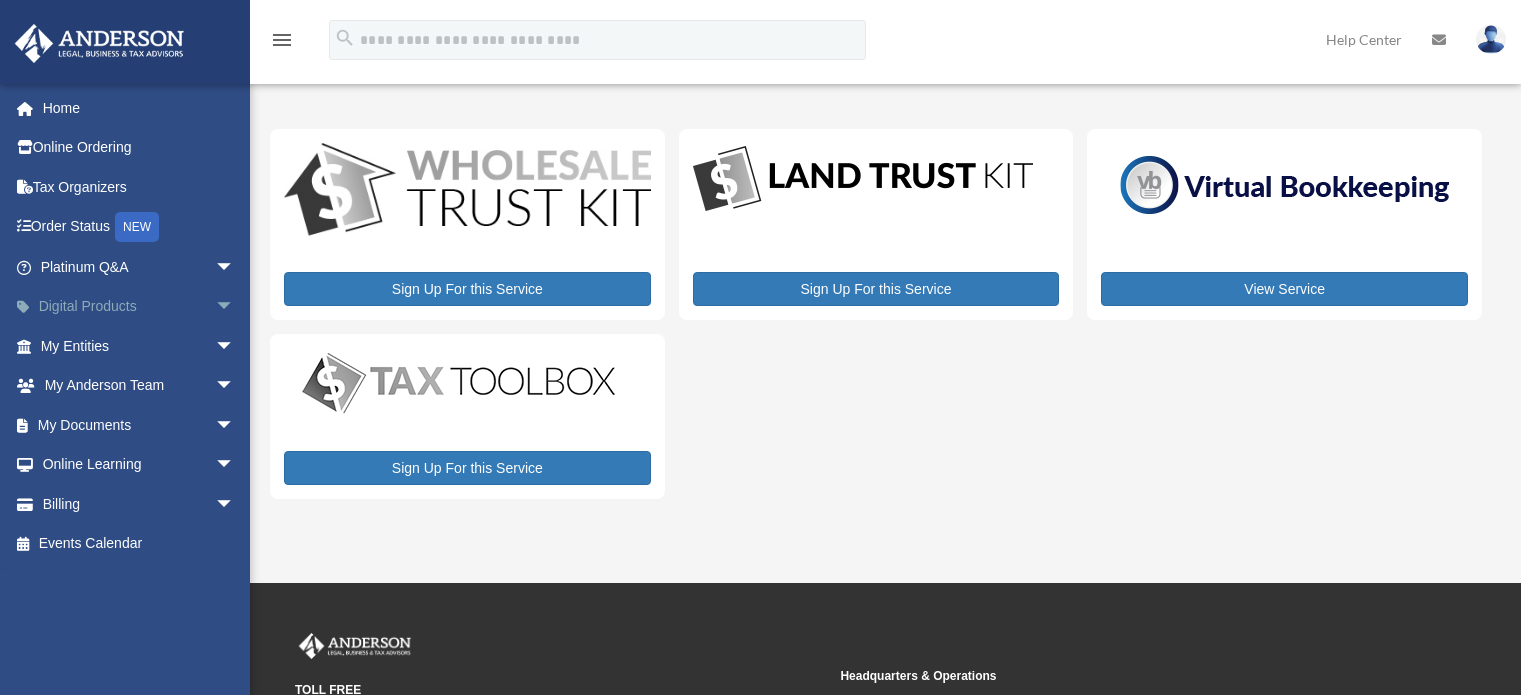 scroll, scrollTop: 0, scrollLeft: 0, axis: both 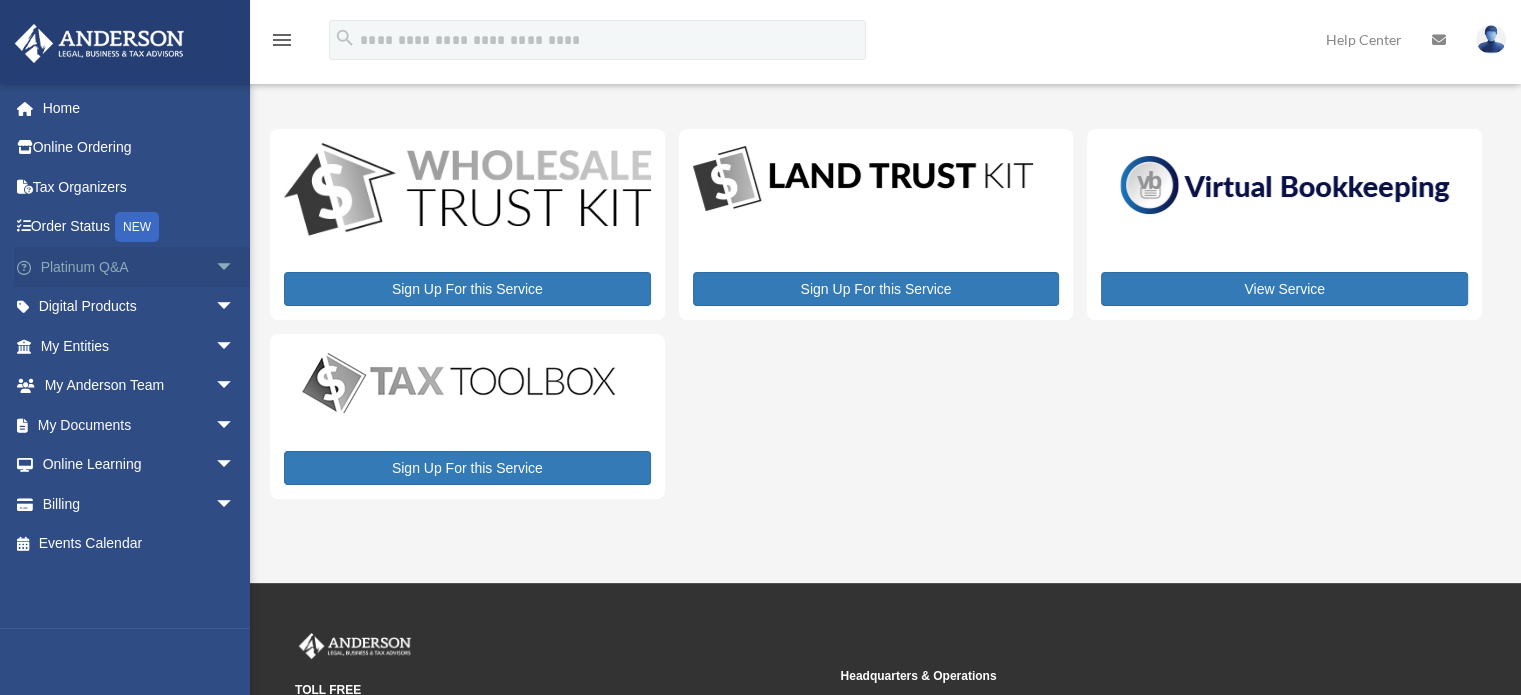 click on "arrow_drop_down" at bounding box center (235, 267) 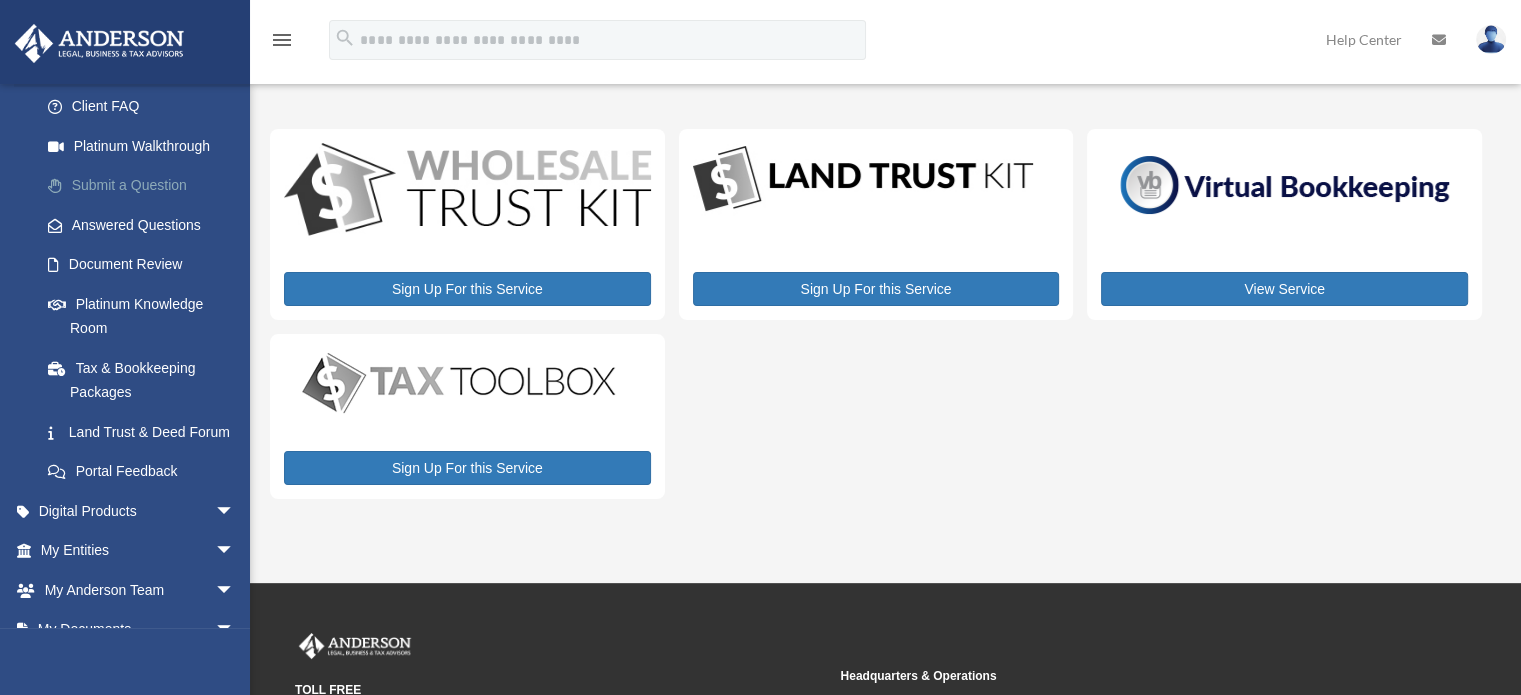 scroll, scrollTop: 0, scrollLeft: 0, axis: both 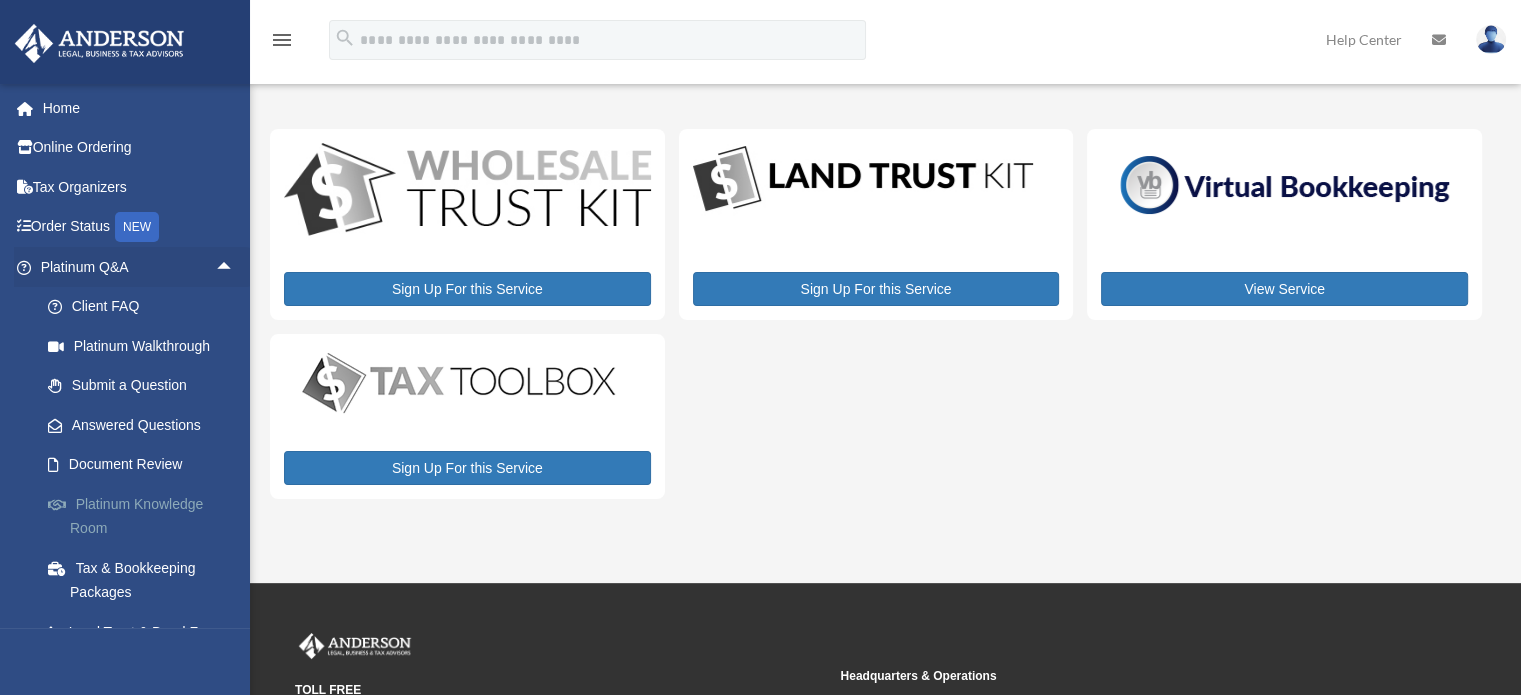 click on "Platinum Knowledge Room" at bounding box center (146, 516) 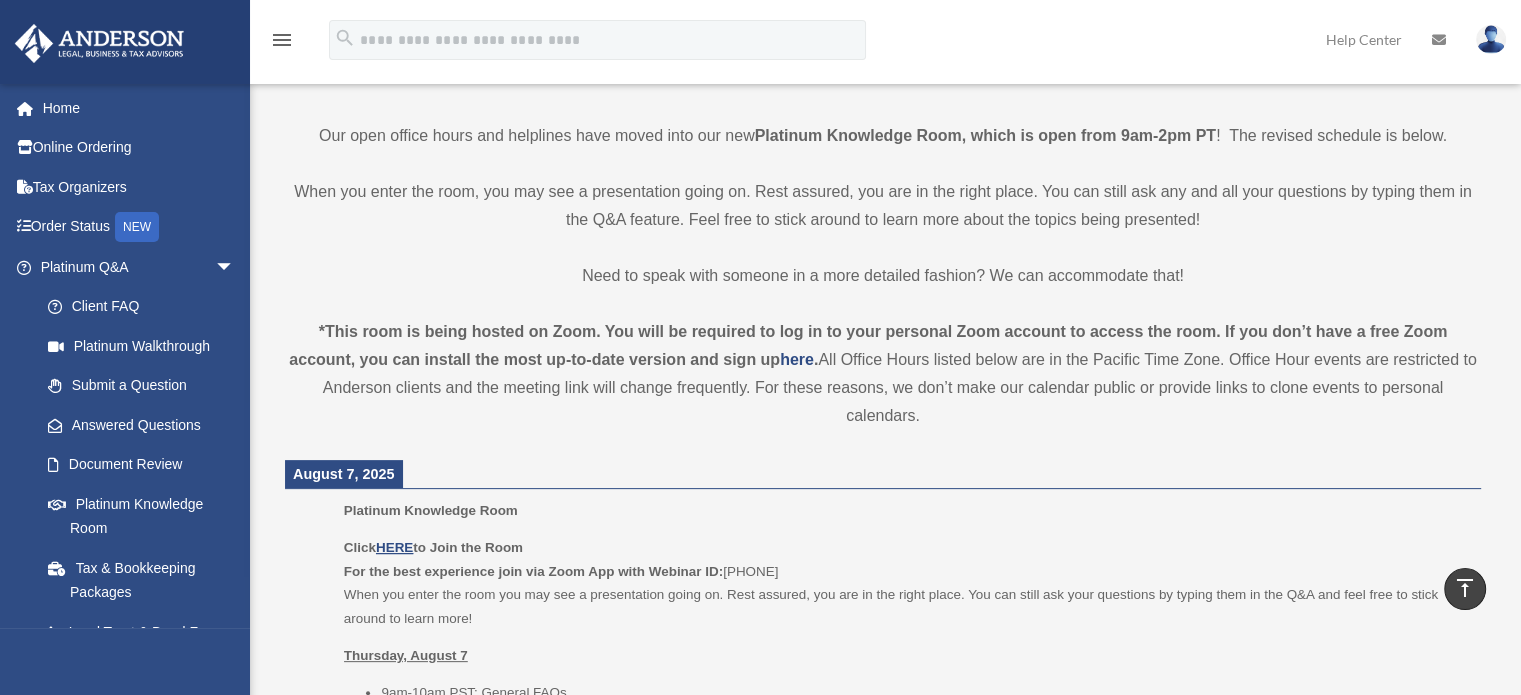 scroll, scrollTop: 100, scrollLeft: 0, axis: vertical 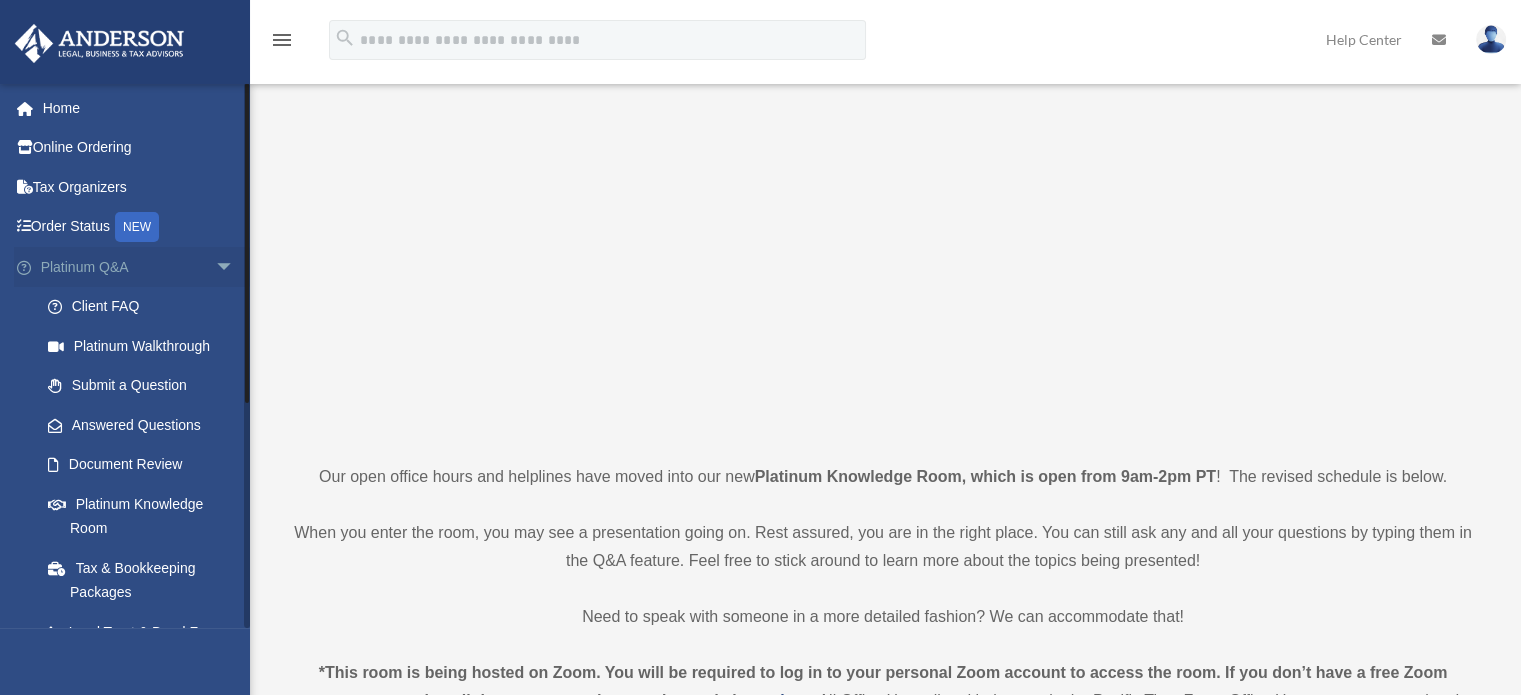 click on "arrow_drop_down" at bounding box center [235, 267] 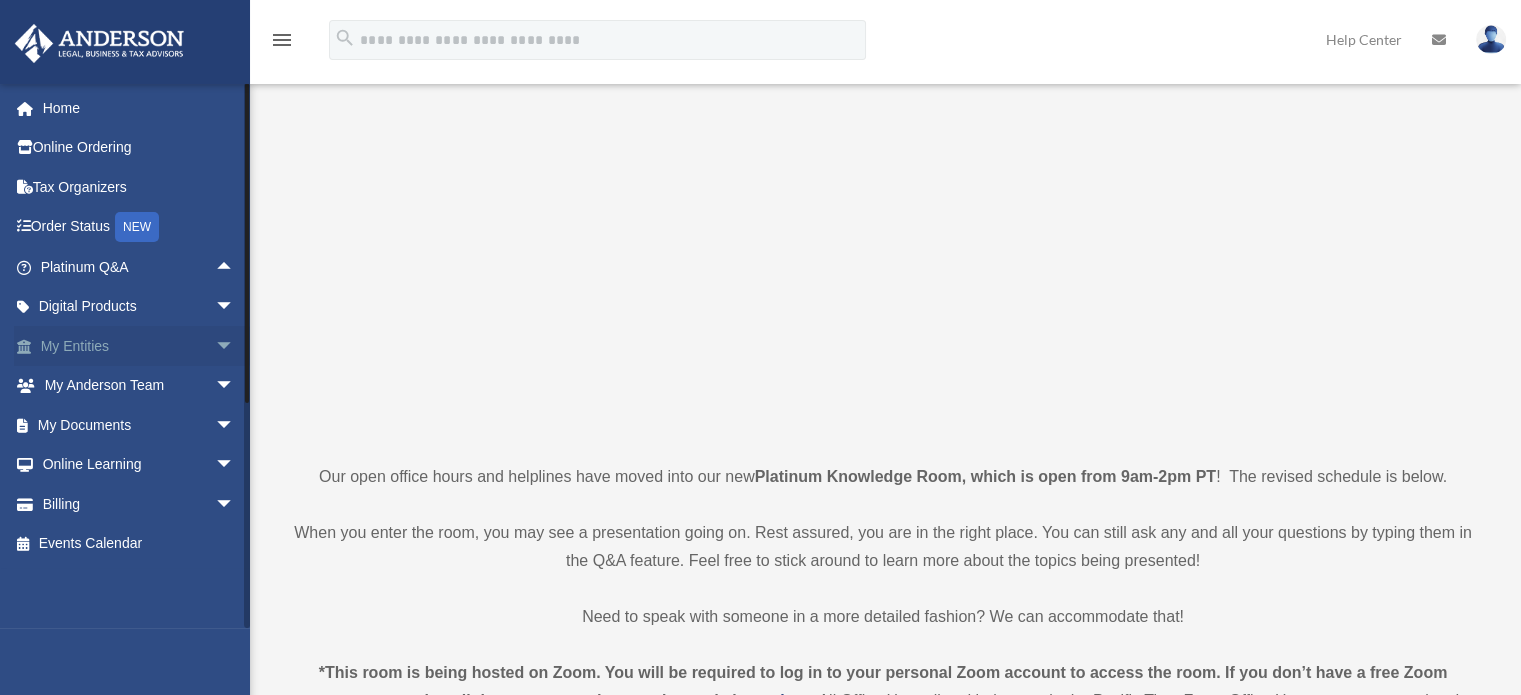 click on "arrow_drop_down" at bounding box center [235, 346] 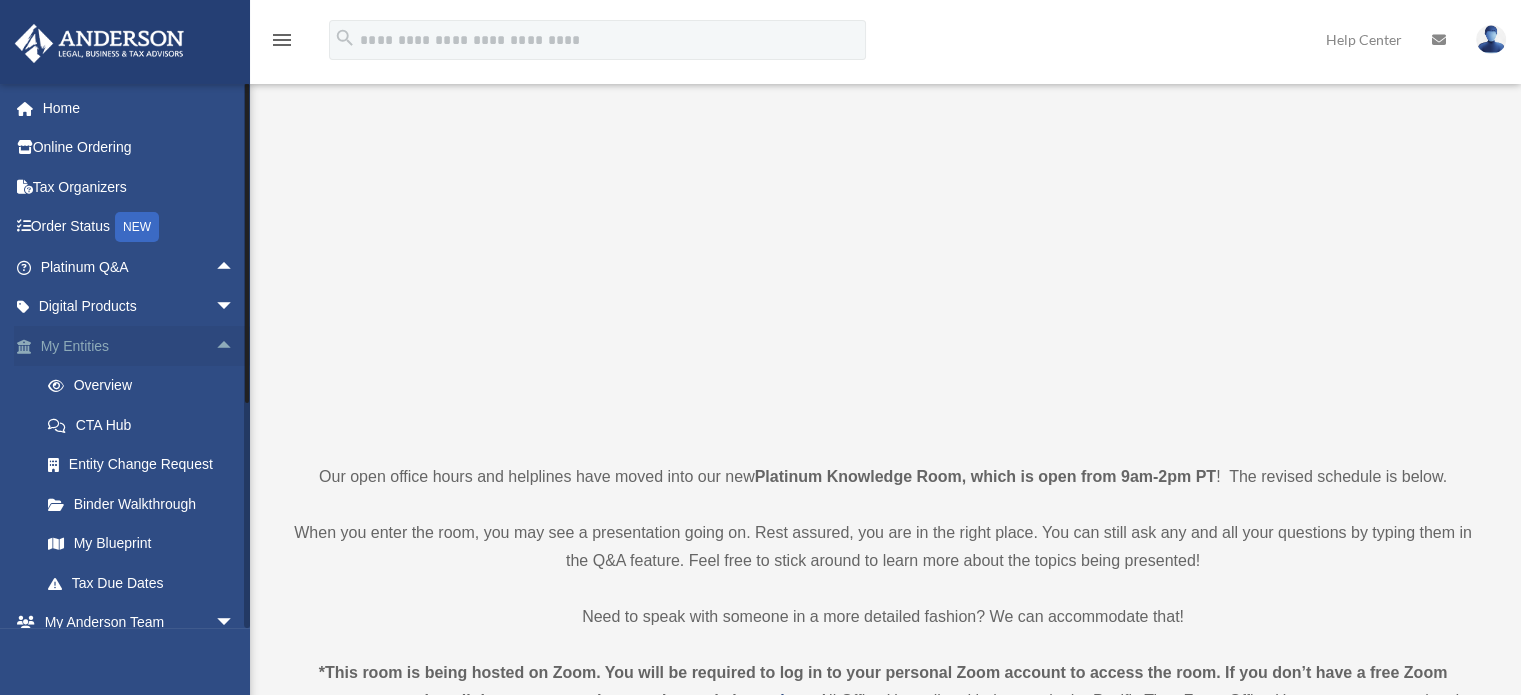 click on "arrow_drop_up" at bounding box center [235, 346] 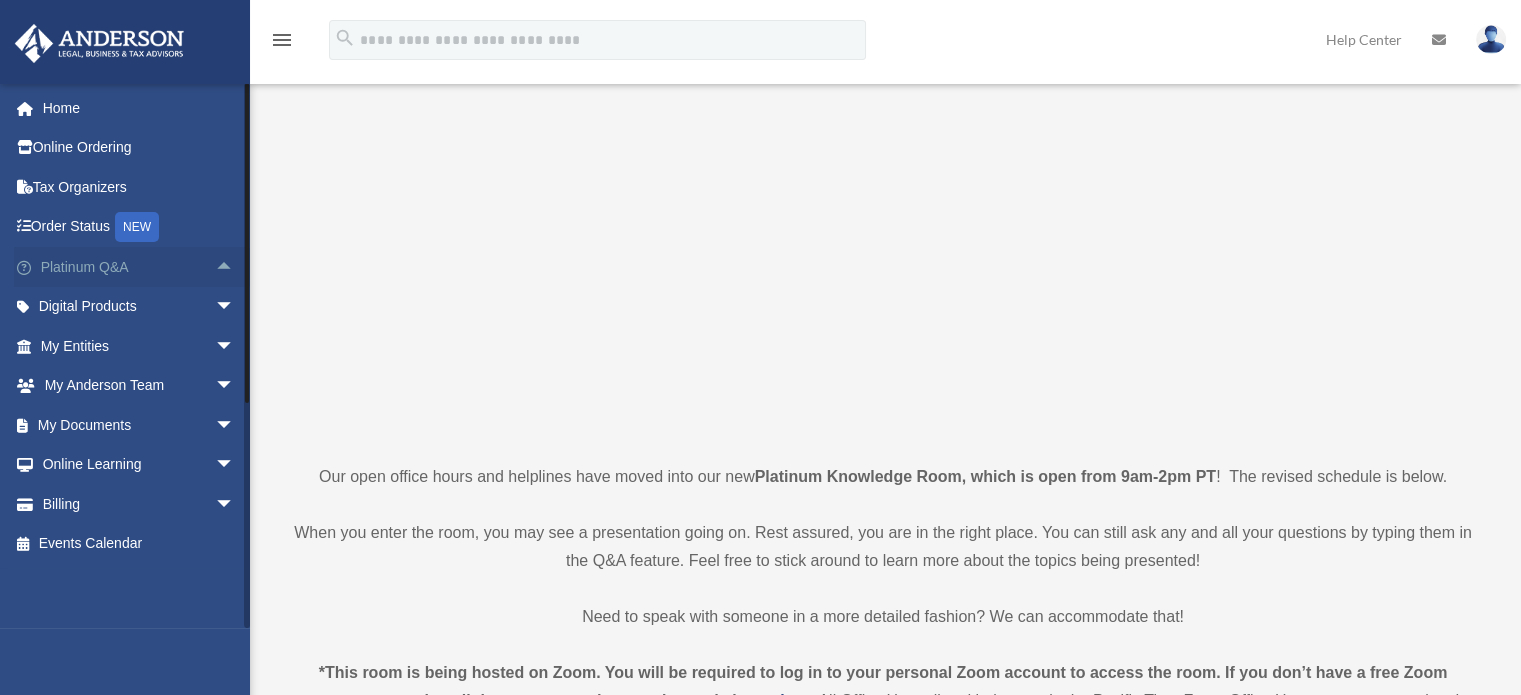 click on "arrow_drop_up" at bounding box center (235, 267) 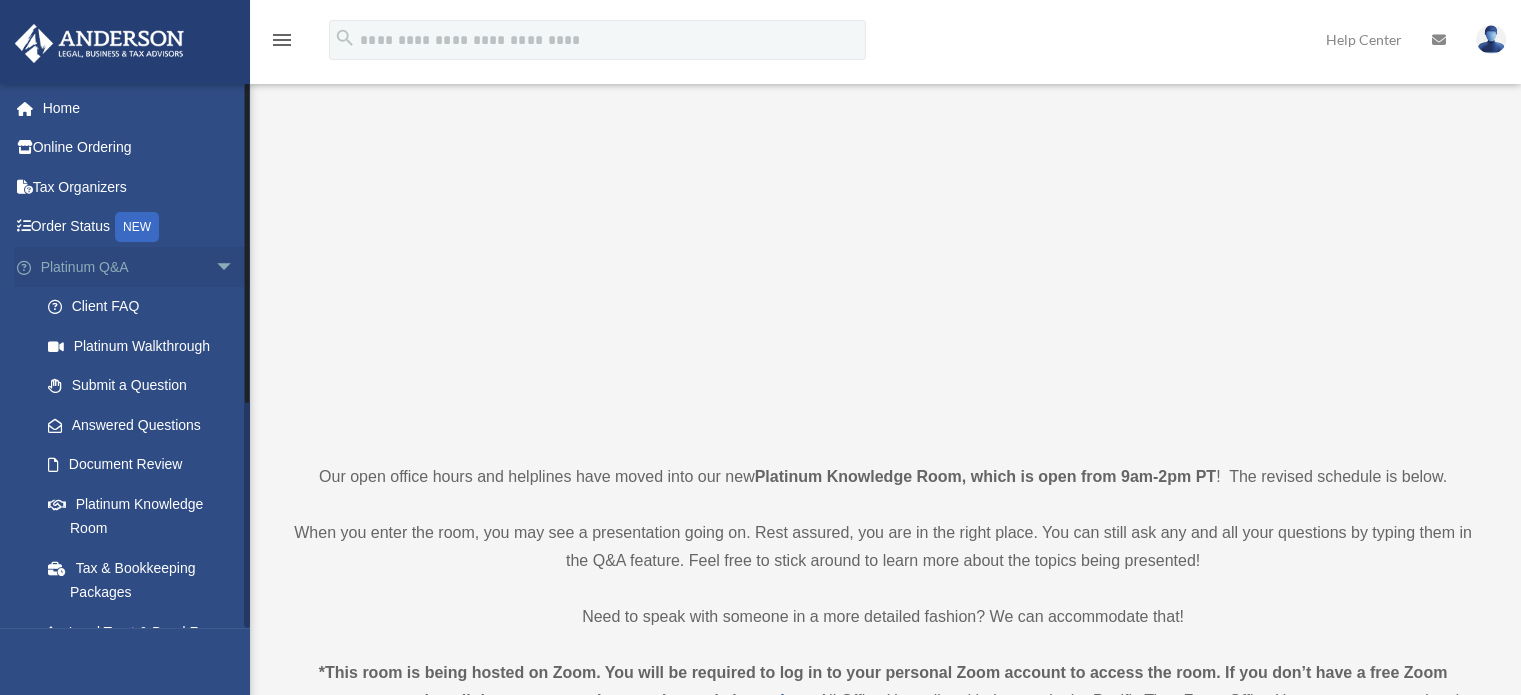 click on "arrow_drop_down" at bounding box center (235, 267) 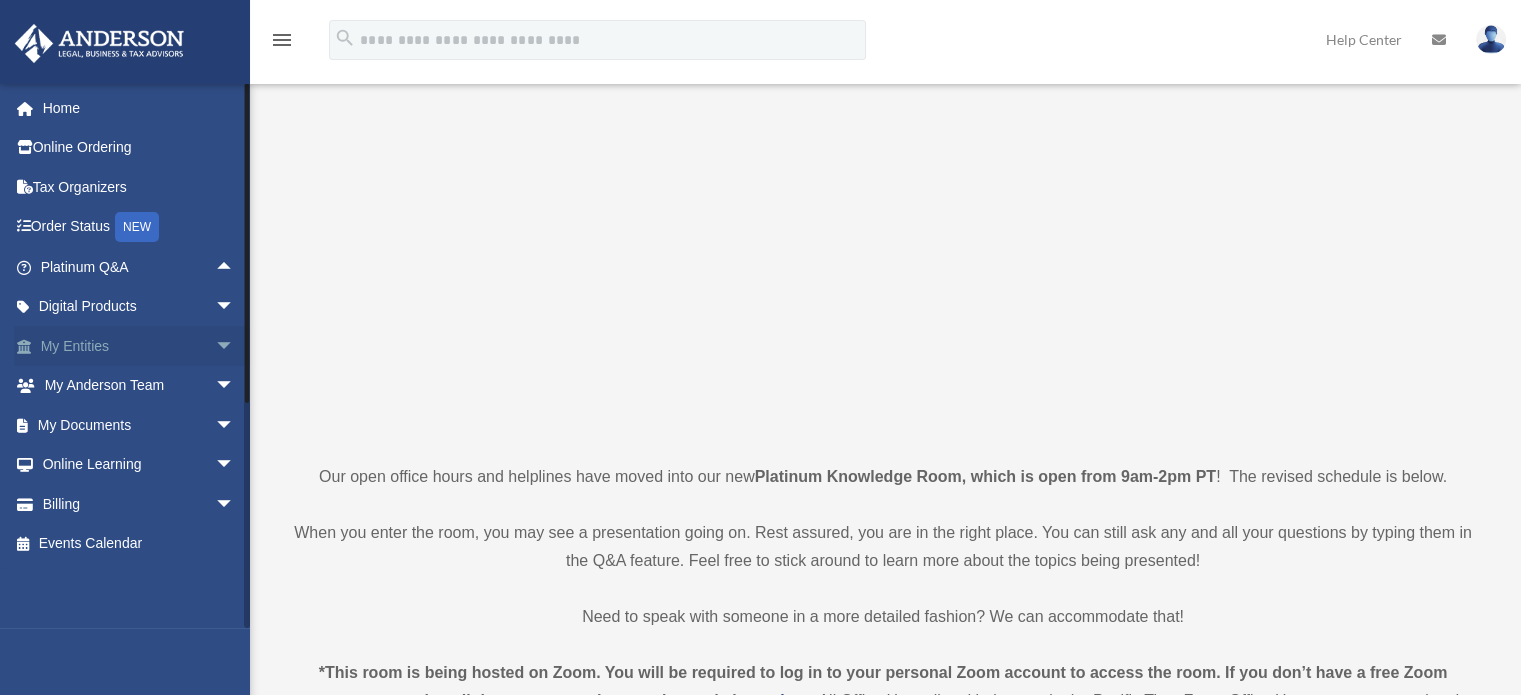 click on "arrow_drop_down" at bounding box center (235, 346) 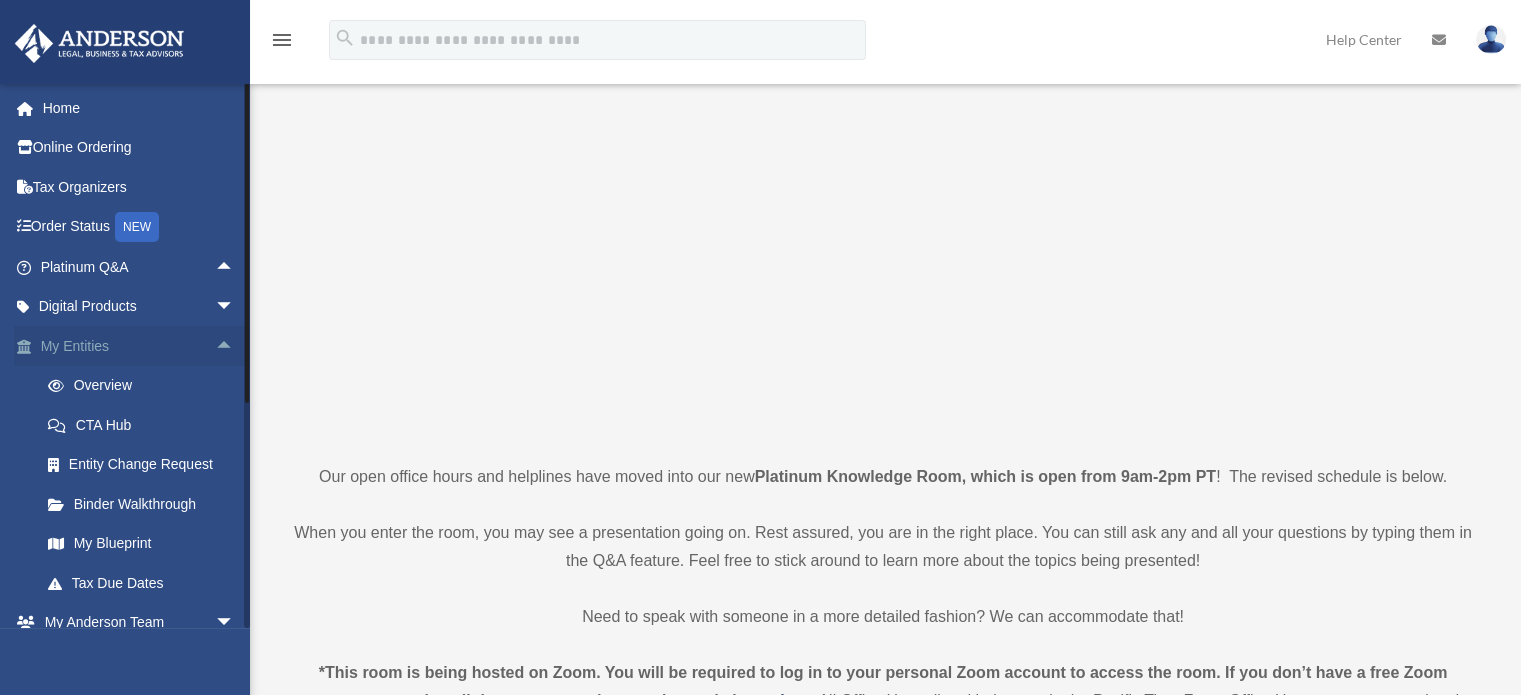 click on "arrow_drop_up" at bounding box center (235, 346) 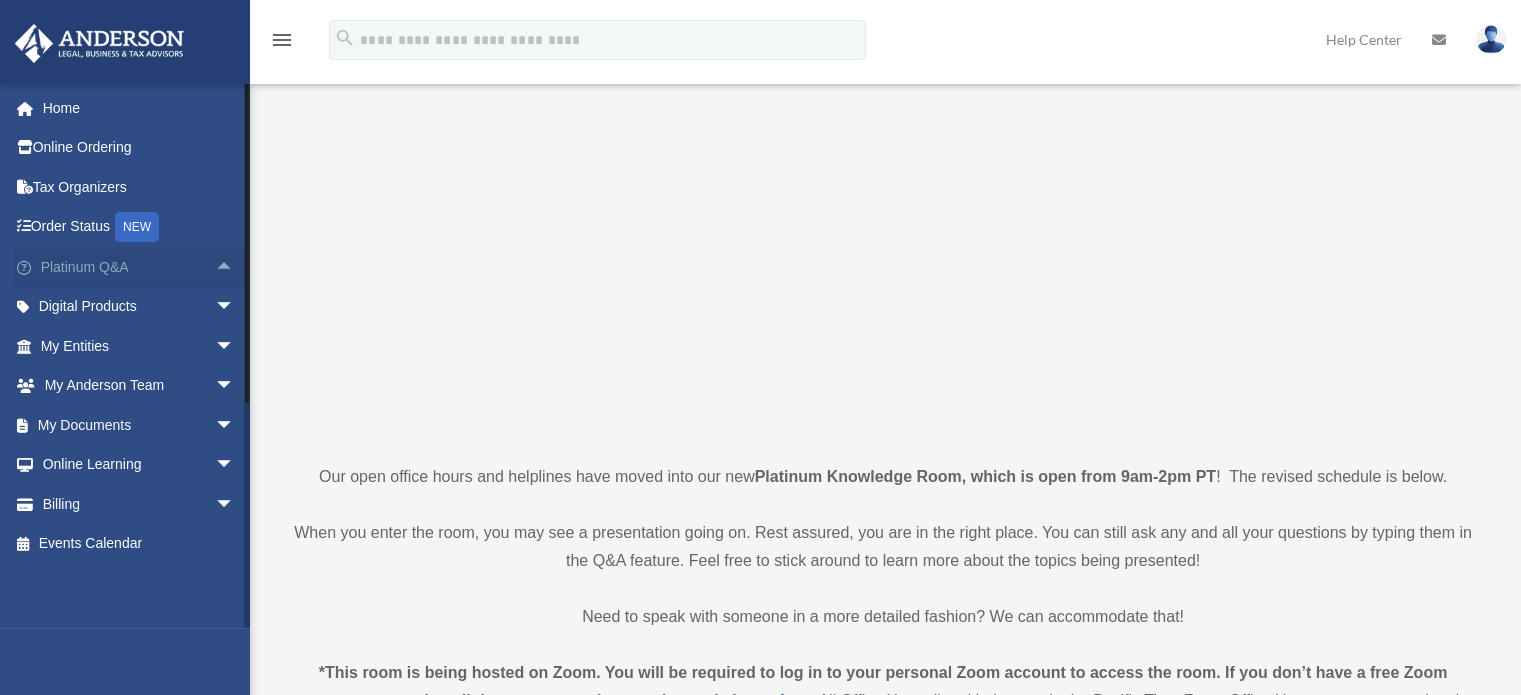 click on "arrow_drop_up" at bounding box center (235, 267) 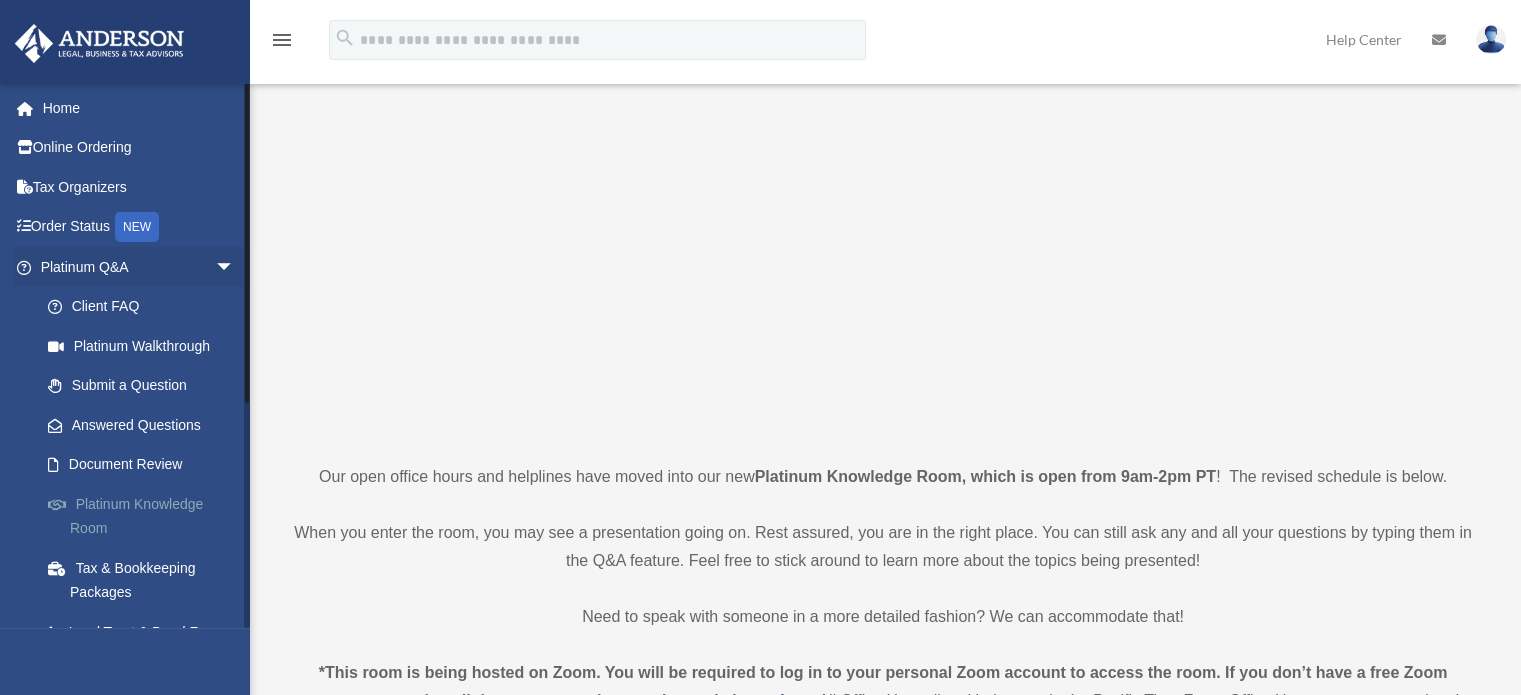 click on "Platinum Knowledge Room" at bounding box center (146, 516) 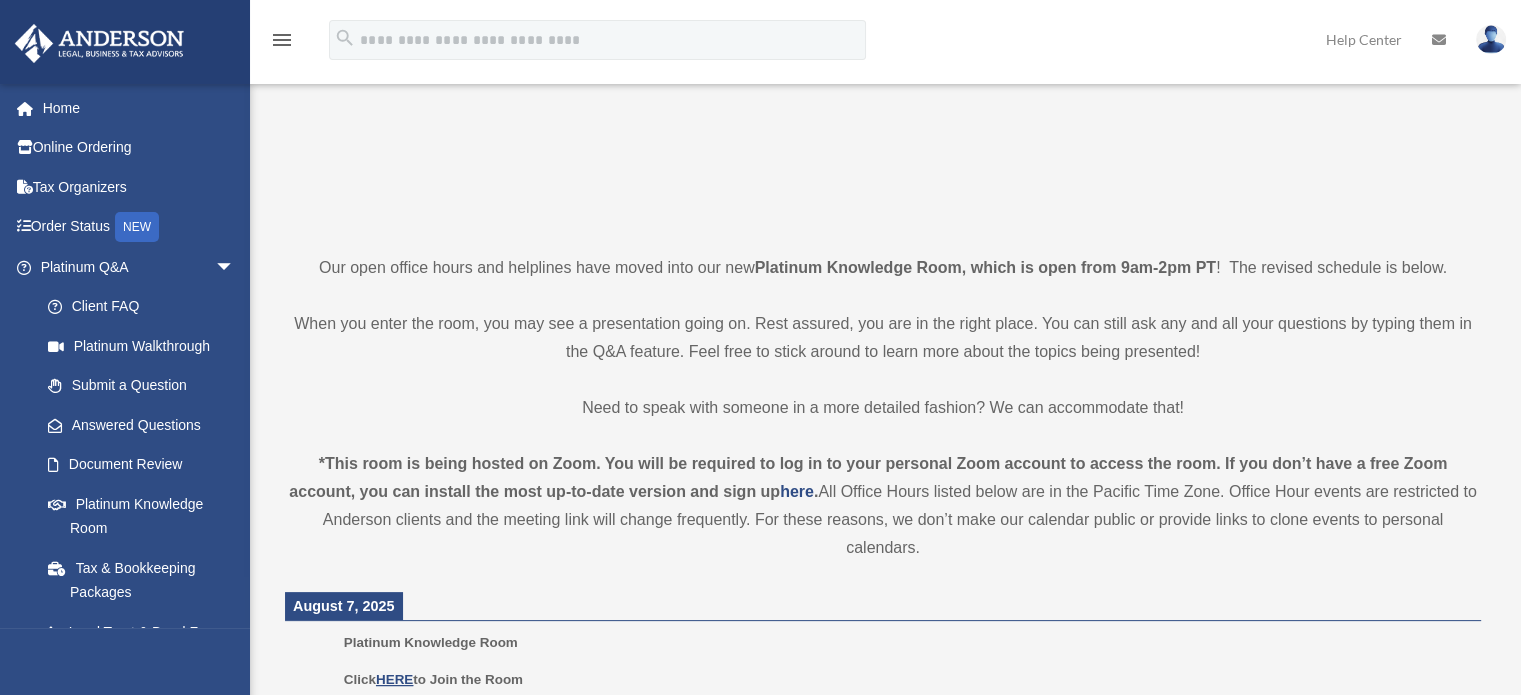 scroll, scrollTop: 700, scrollLeft: 0, axis: vertical 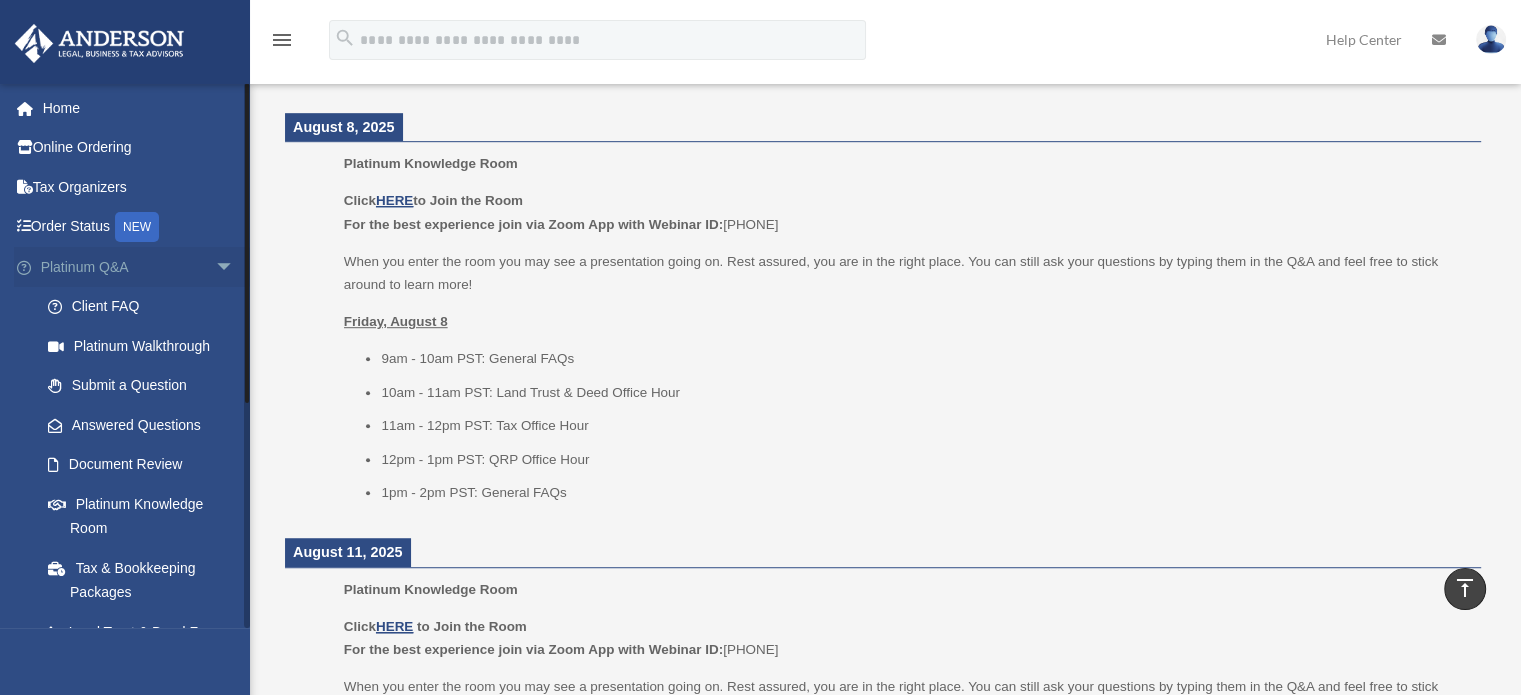 click on "arrow_drop_down" at bounding box center [235, 267] 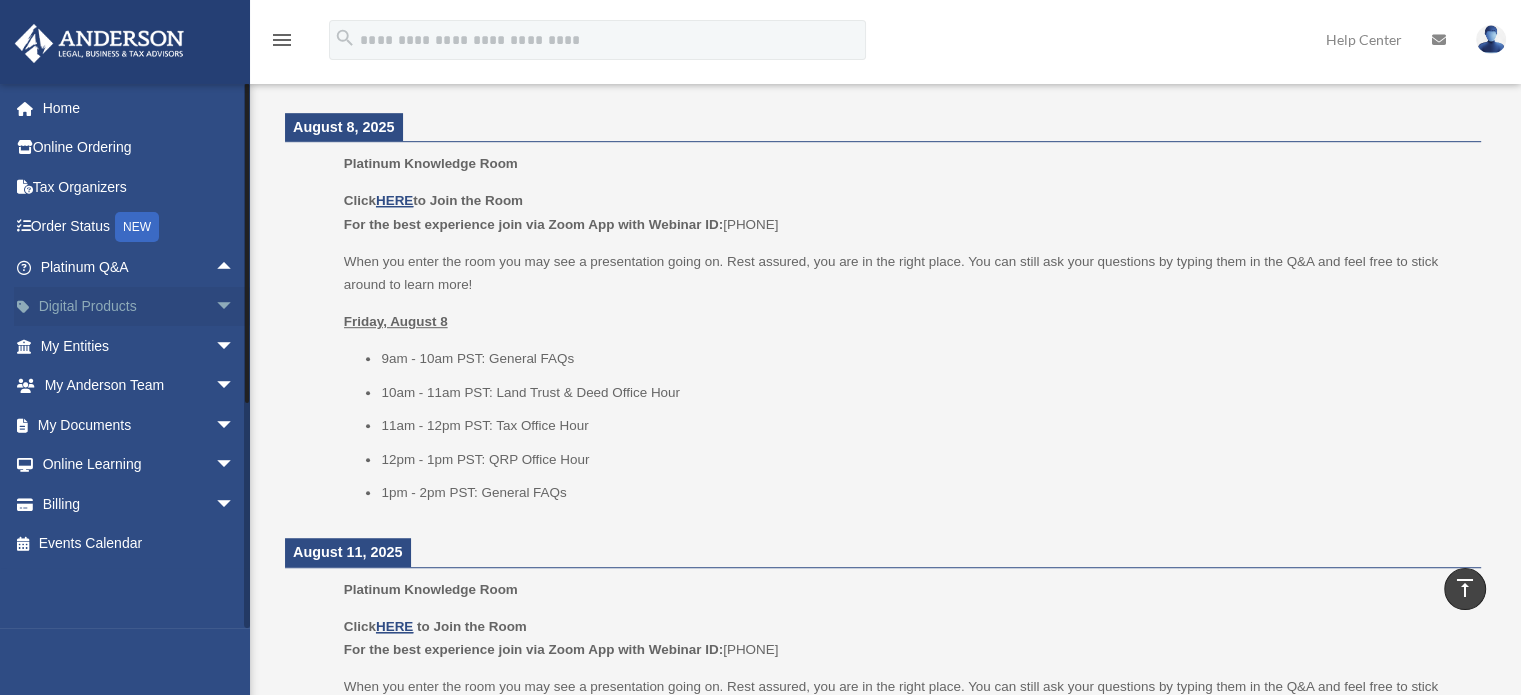 click on "arrow_drop_down" at bounding box center [235, 307] 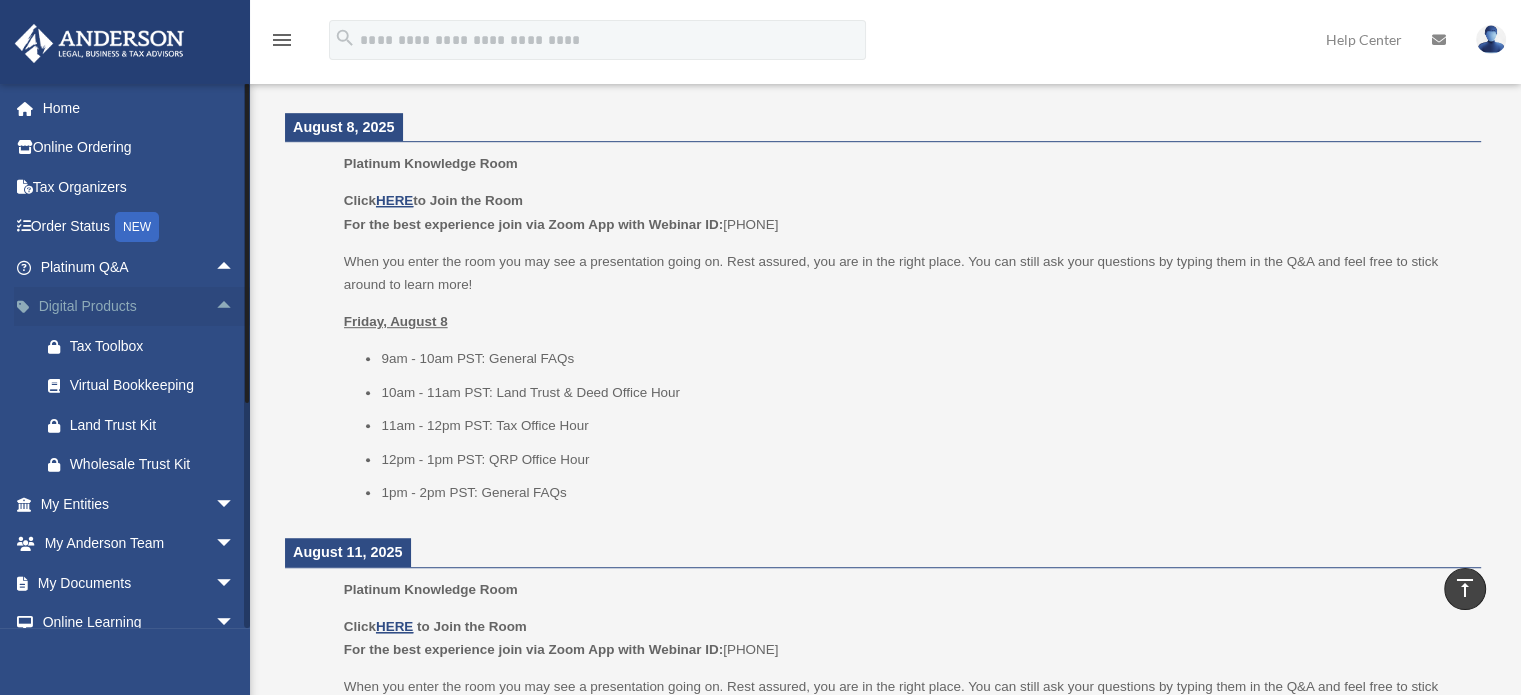 click on "arrow_drop_up" at bounding box center [235, 307] 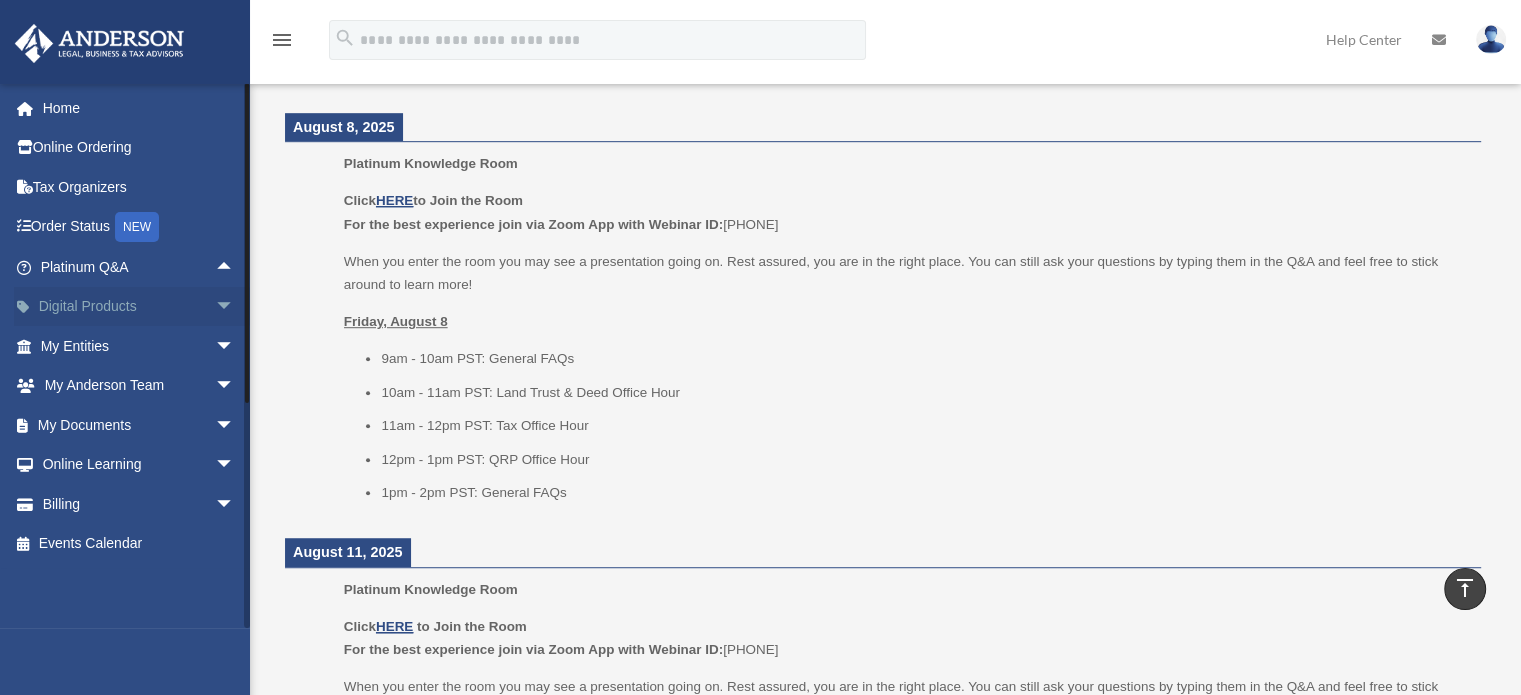click on "arrow_drop_down" at bounding box center [235, 307] 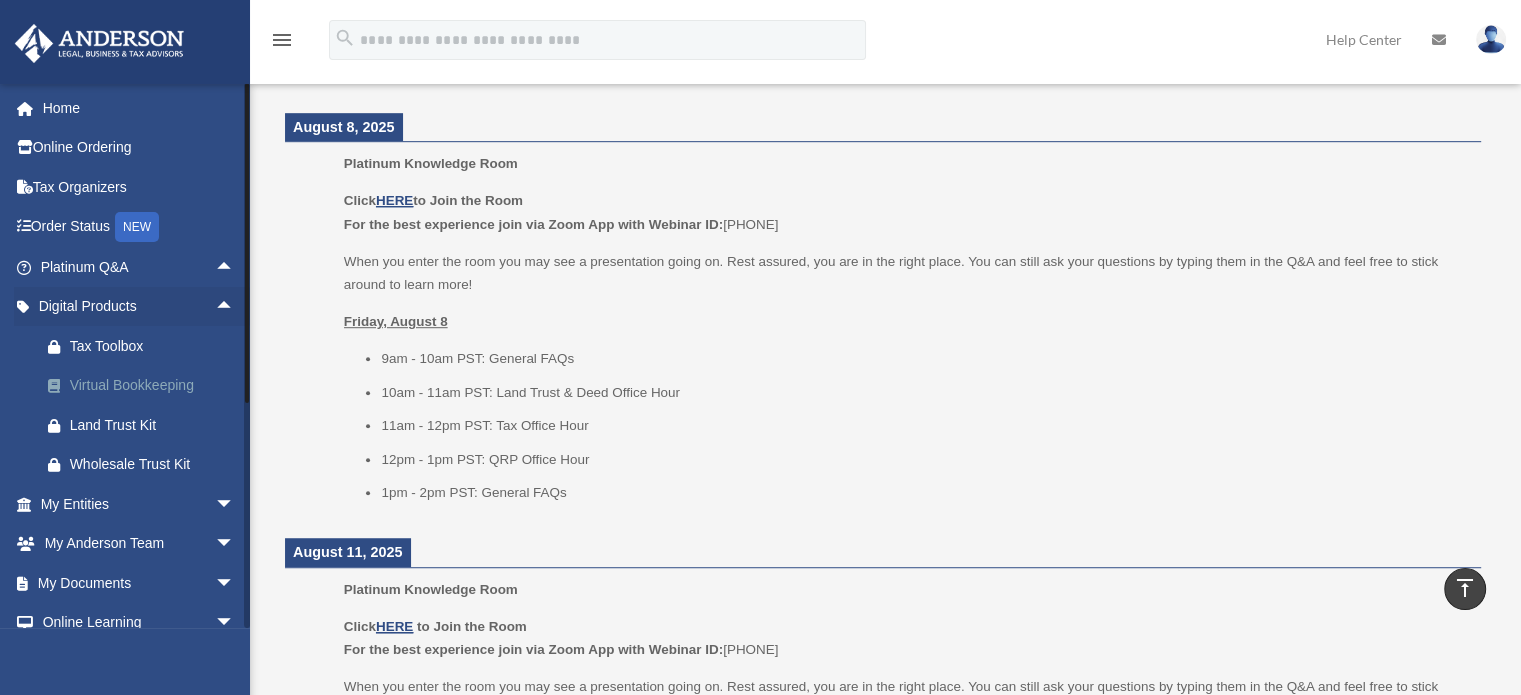 click on "Virtual Bookkeeping" at bounding box center (155, 385) 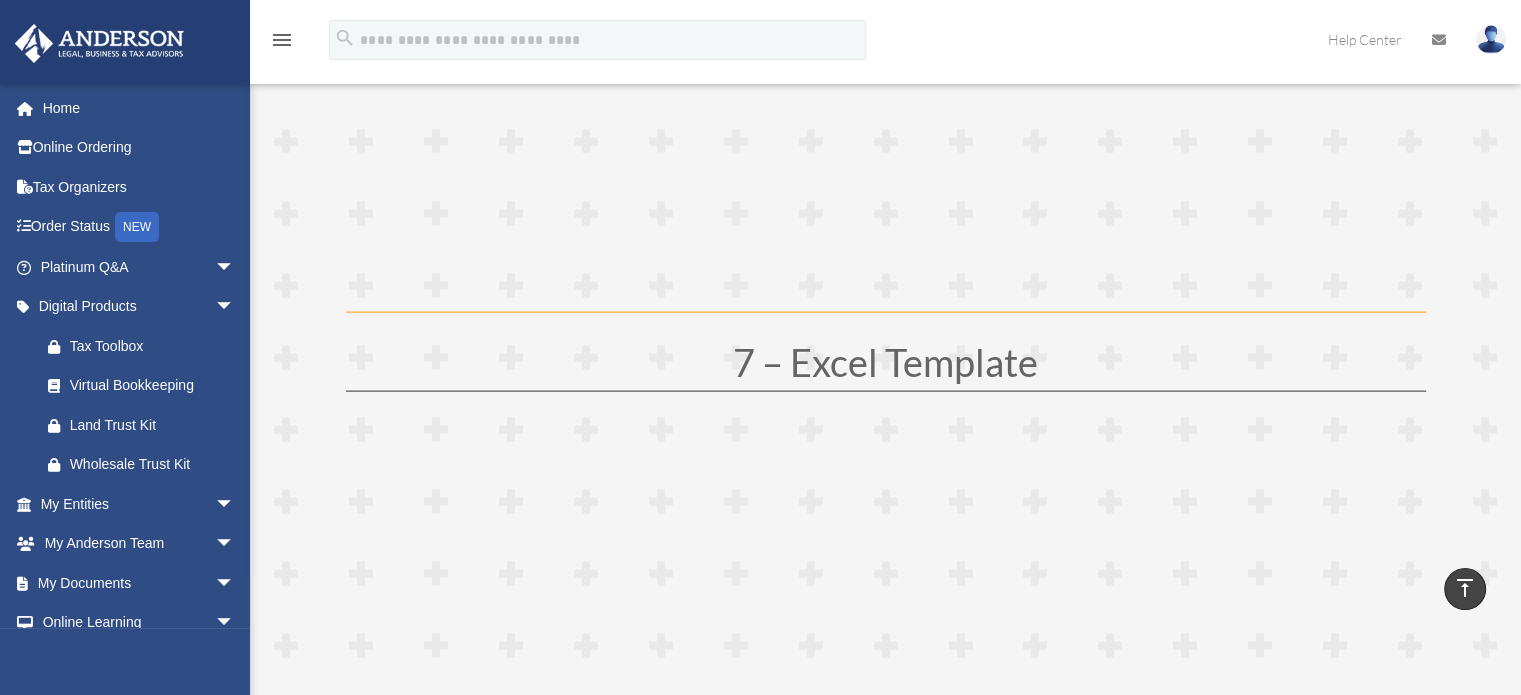 scroll, scrollTop: 4500, scrollLeft: 0, axis: vertical 